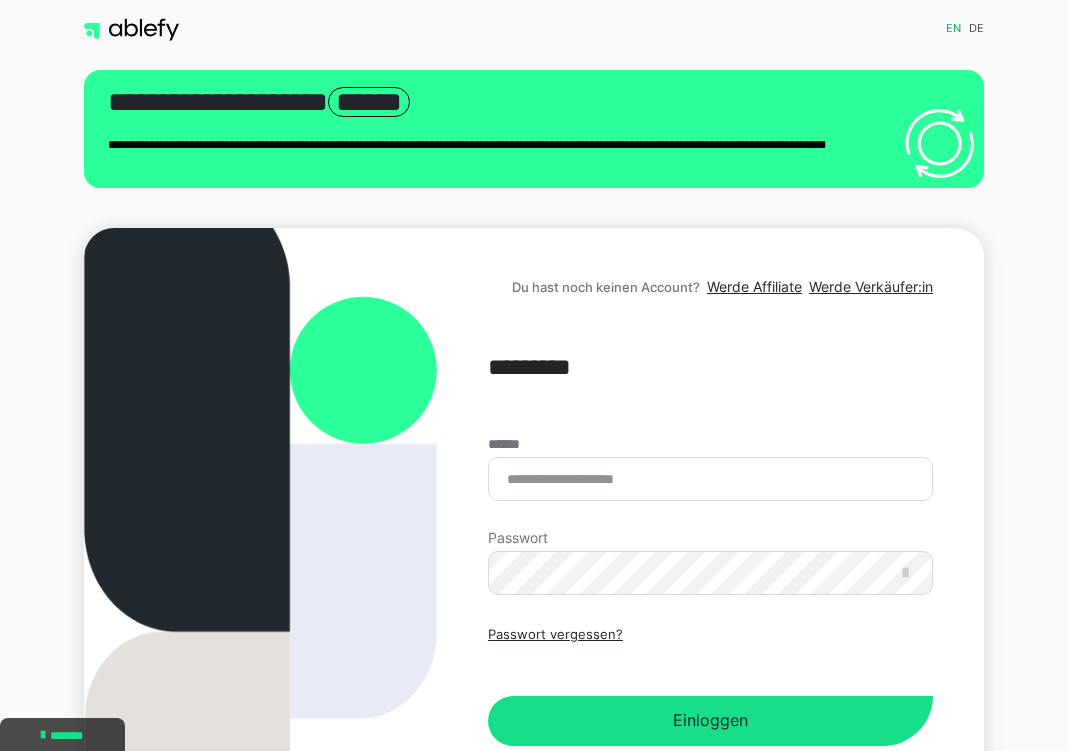 scroll, scrollTop: 0, scrollLeft: 0, axis: both 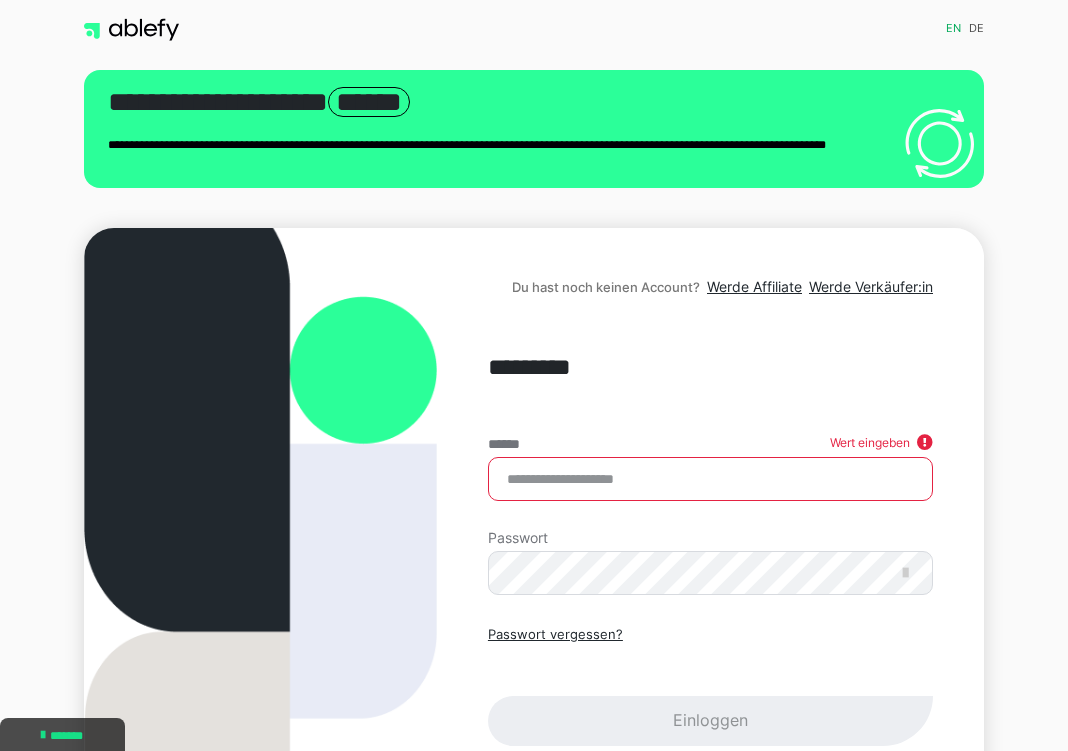 type on "**********" 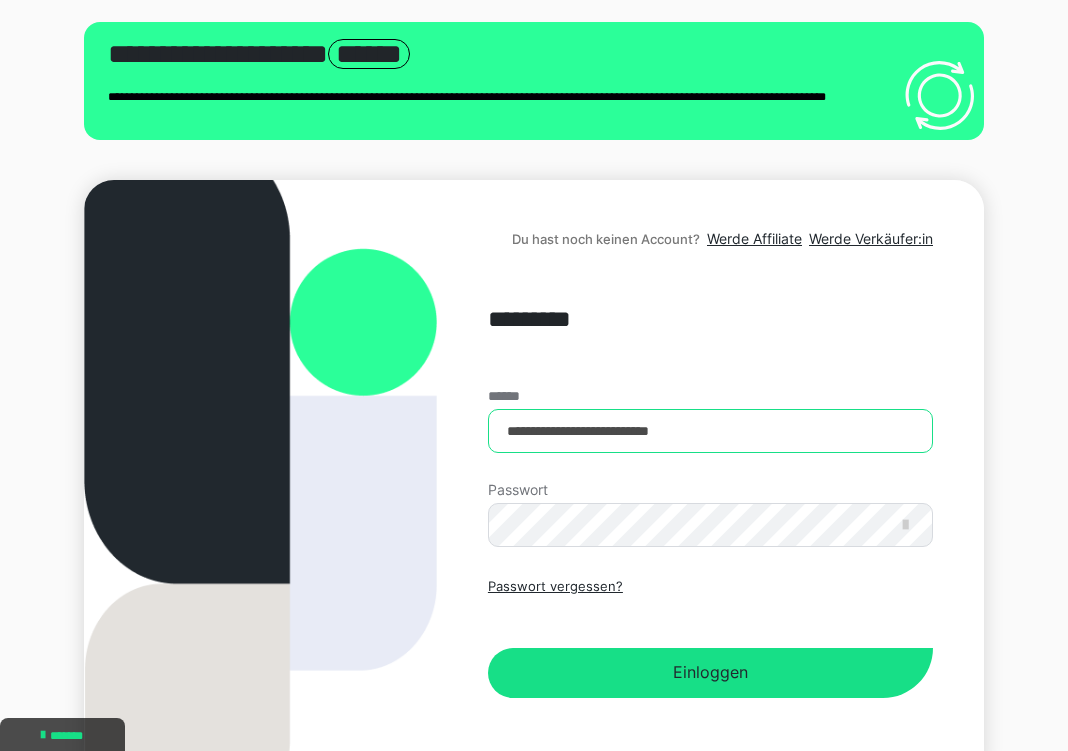 scroll, scrollTop: 67, scrollLeft: 0, axis: vertical 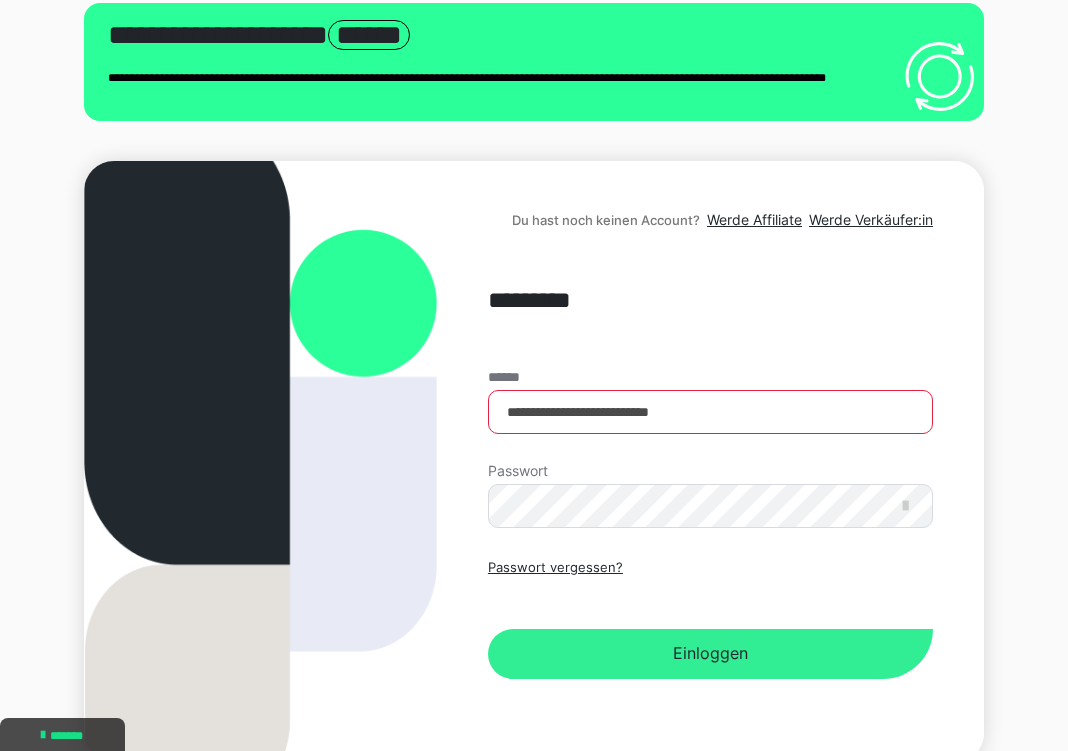 click on "Einloggen" at bounding box center [710, 654] 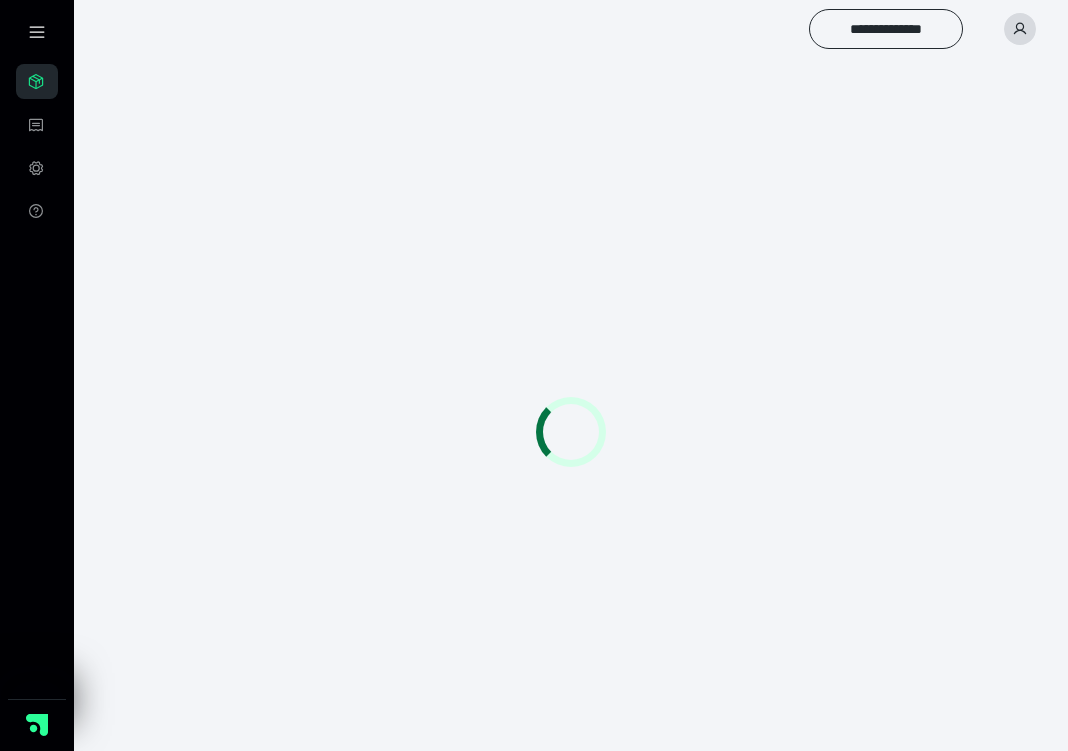 scroll, scrollTop: 0, scrollLeft: 0, axis: both 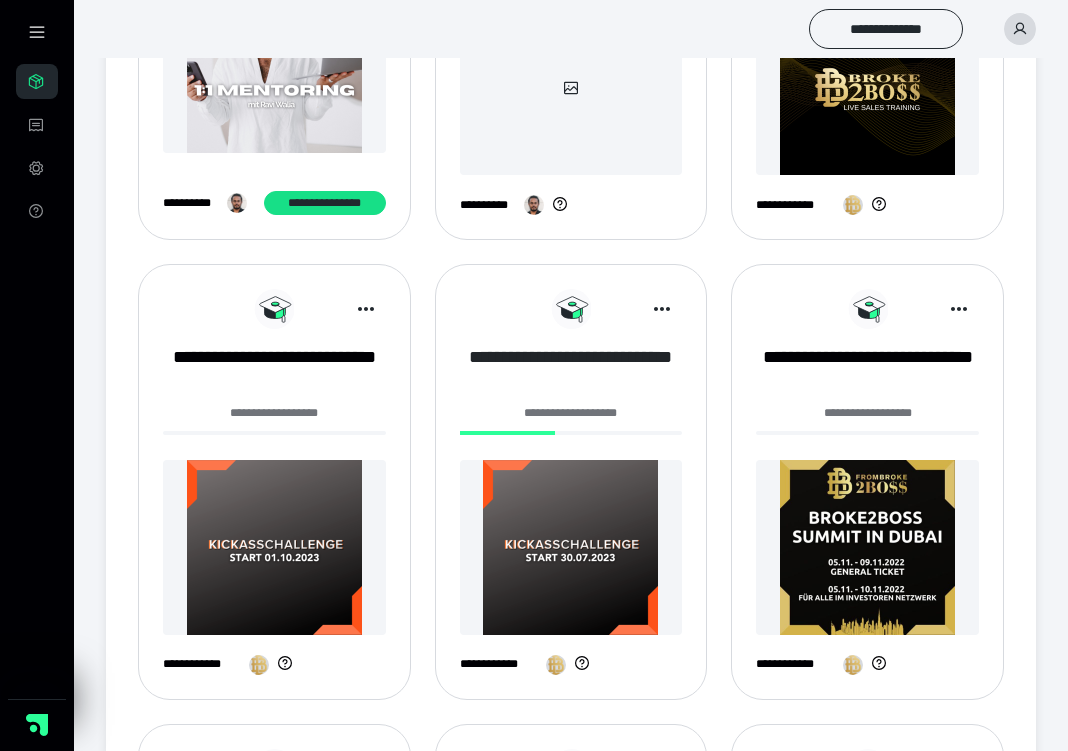 click on "**********" at bounding box center (571, 370) 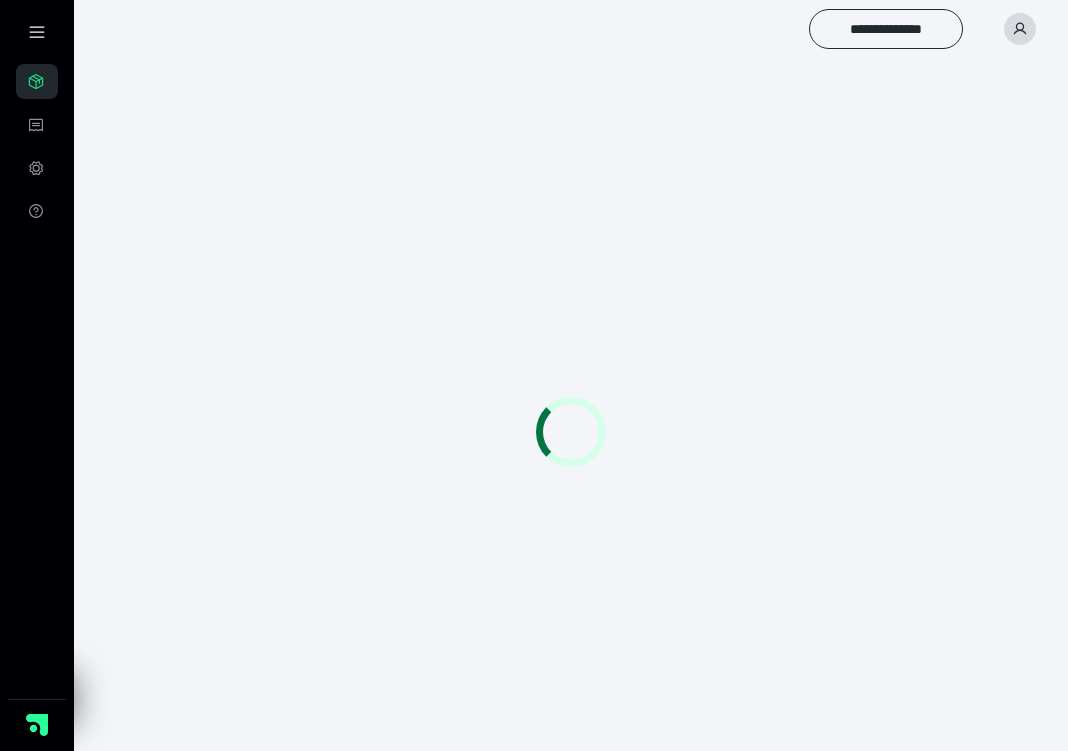scroll, scrollTop: 0, scrollLeft: 0, axis: both 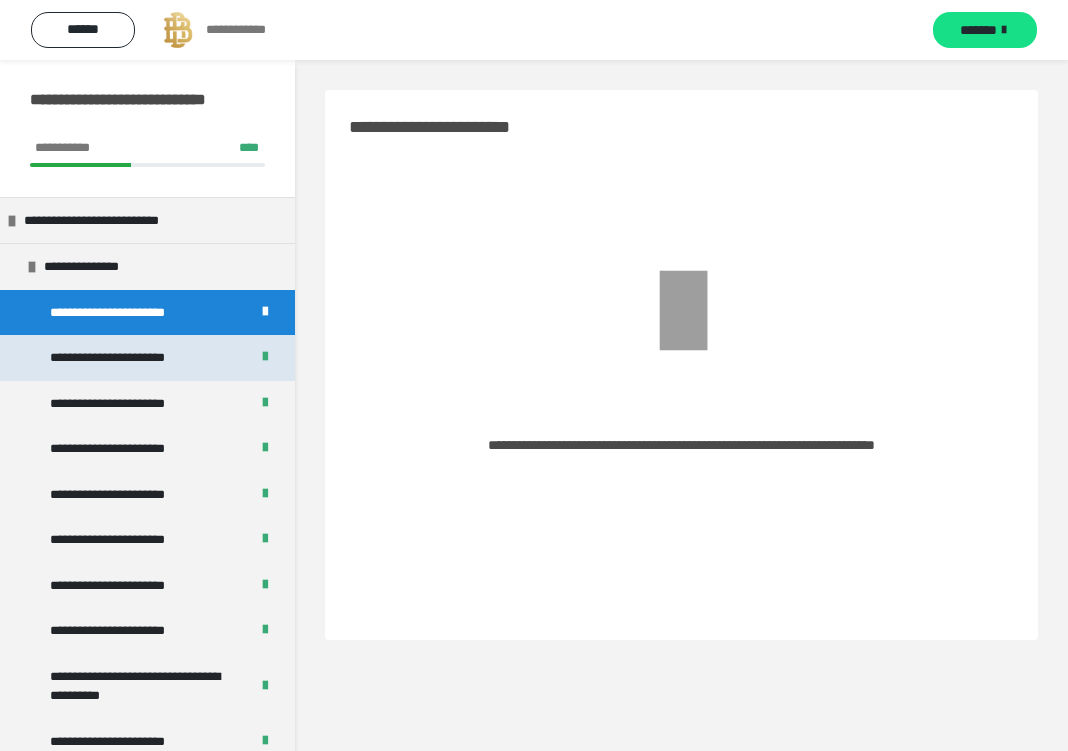 click on "**********" at bounding box center (124, 358) 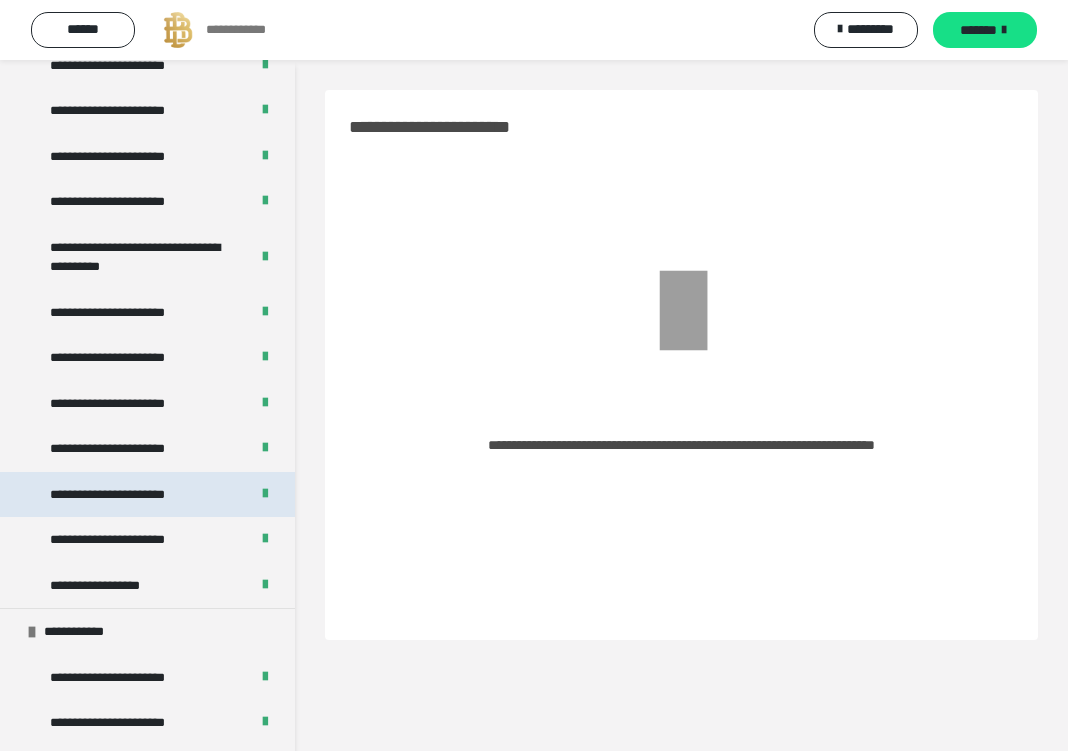 scroll, scrollTop: 773, scrollLeft: 0, axis: vertical 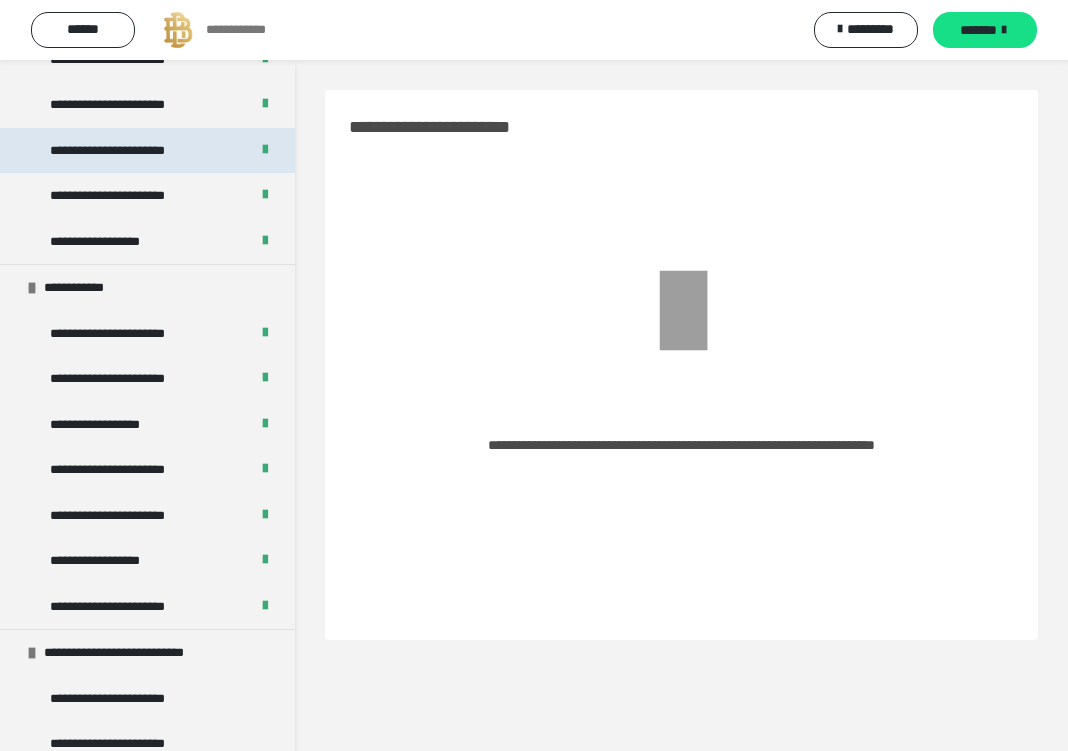 click on "**********" at bounding box center (122, 516) 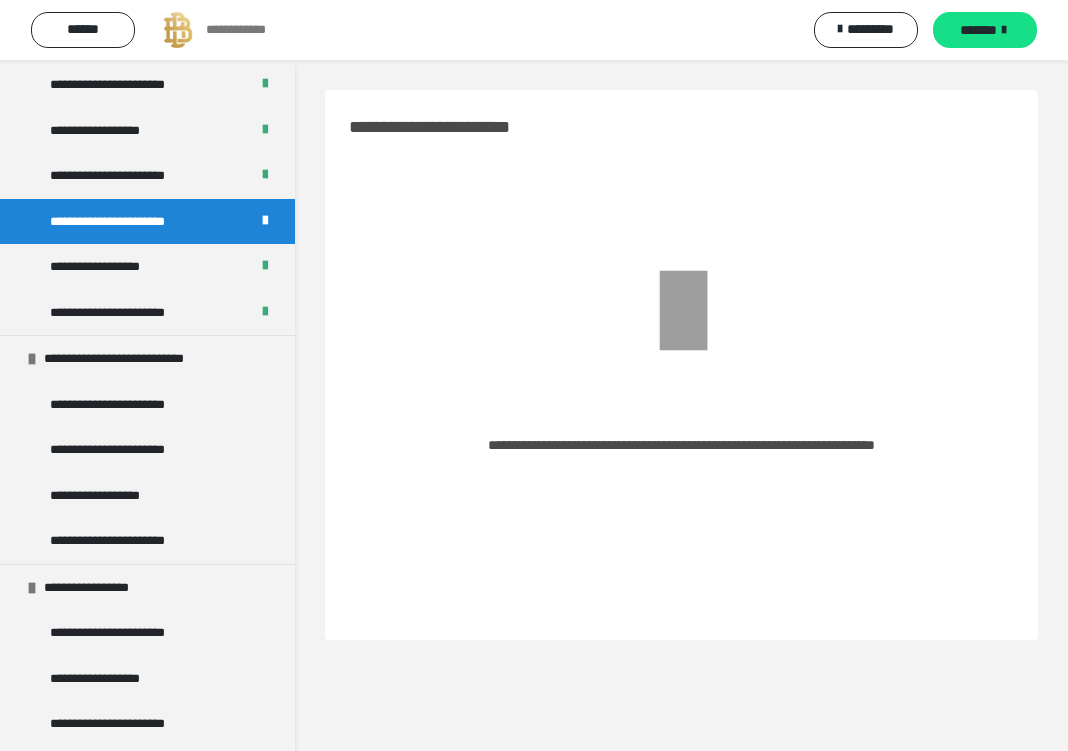 scroll, scrollTop: 1148, scrollLeft: 0, axis: vertical 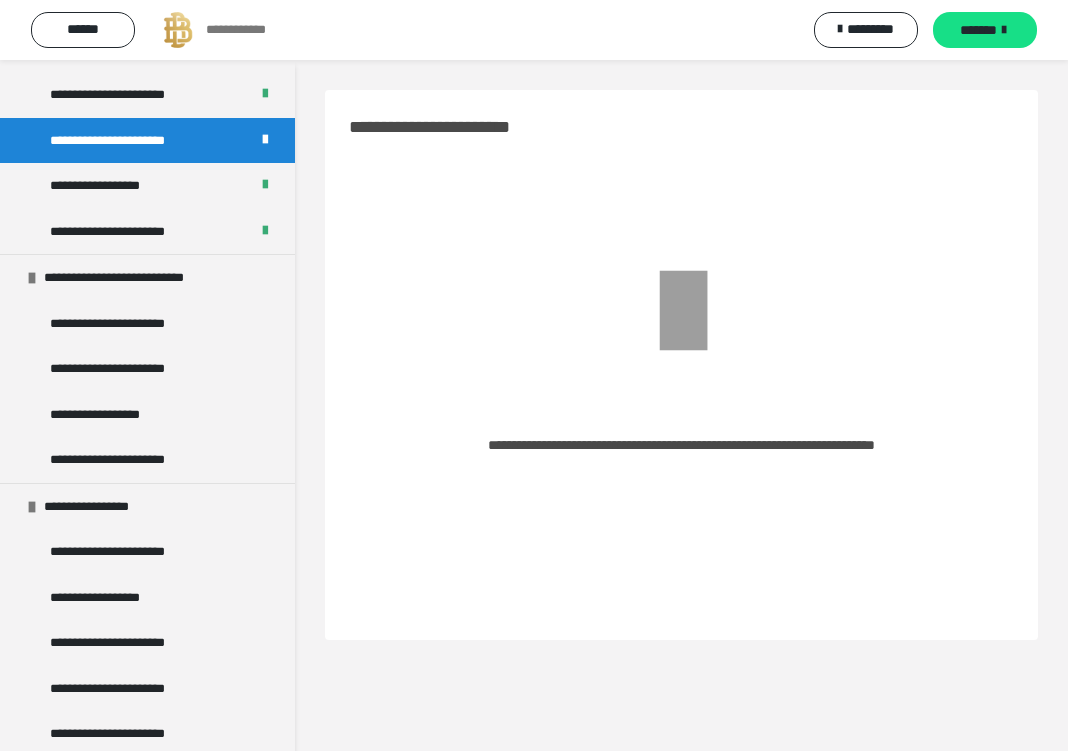 click on "**********" at bounding box center (96, 507) 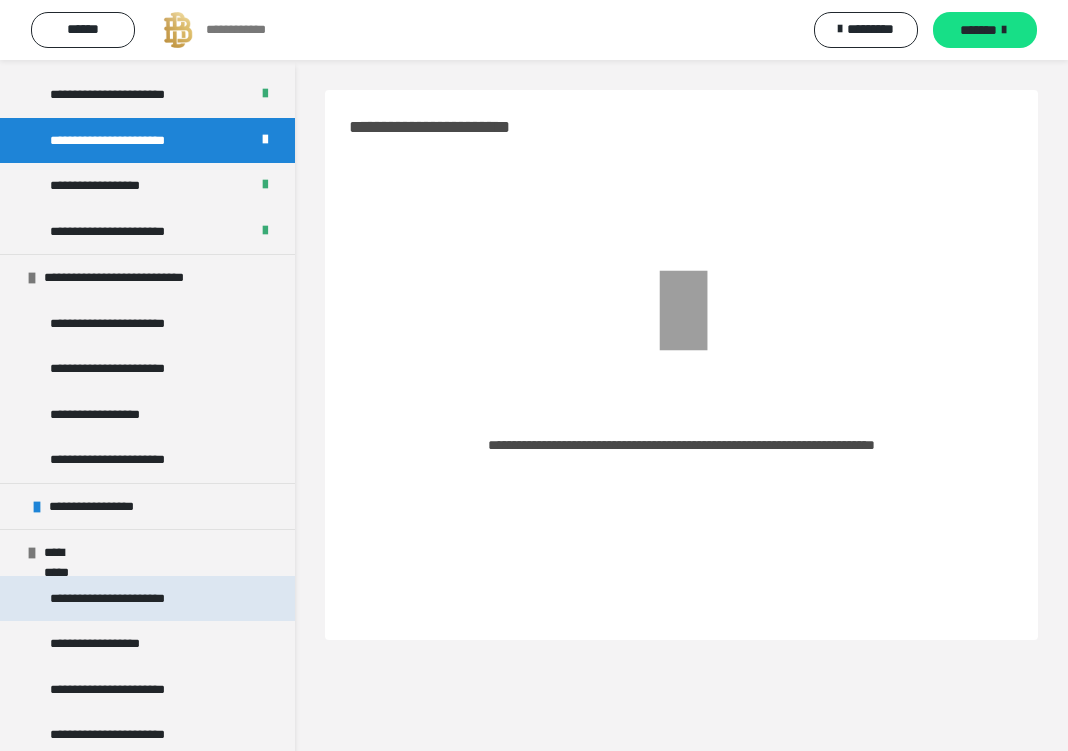 click on "**********" at bounding box center [124, 599] 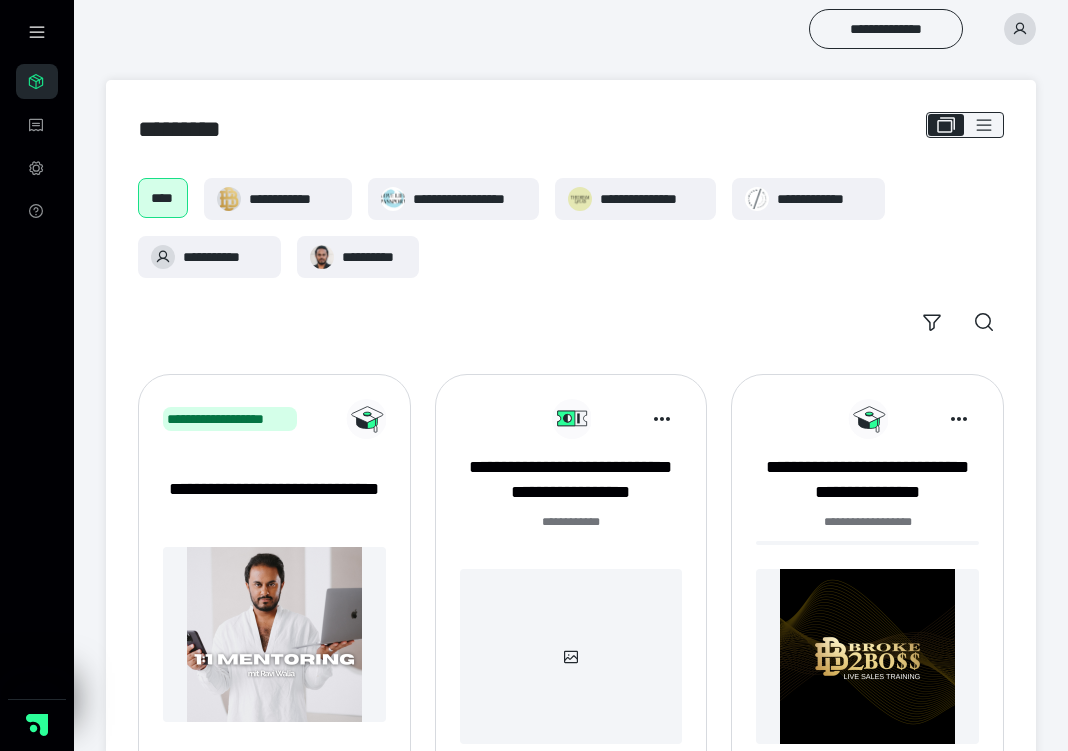 scroll, scrollTop: 569, scrollLeft: 0, axis: vertical 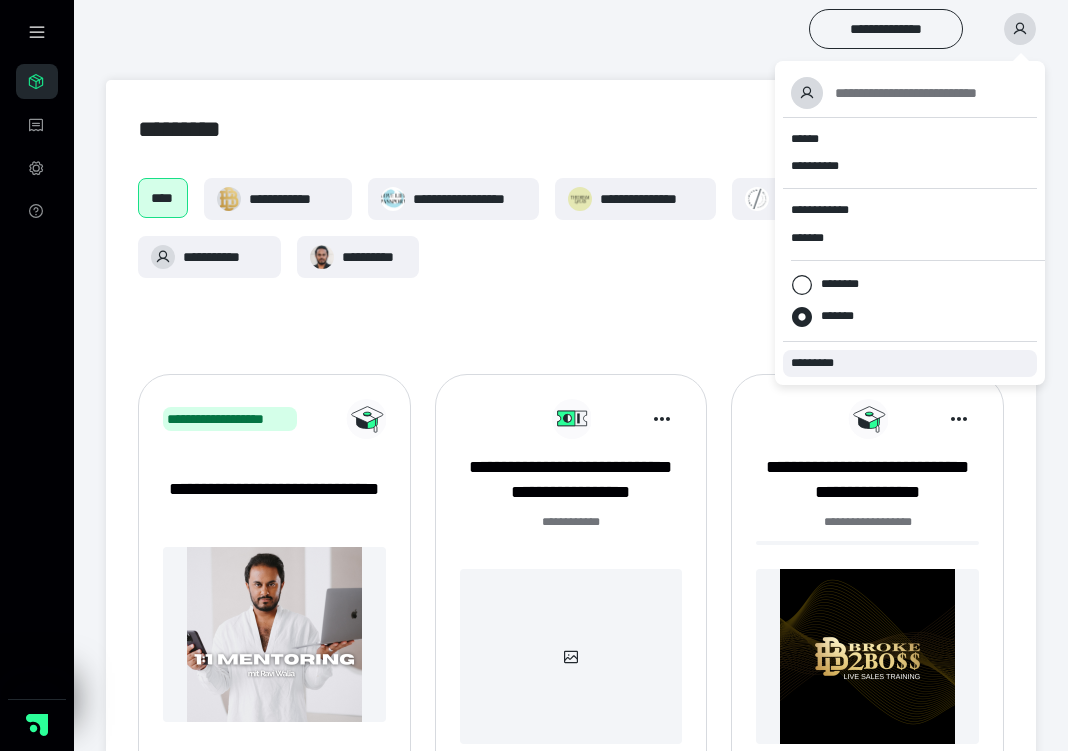 click on "*********" at bounding box center [821, 363] 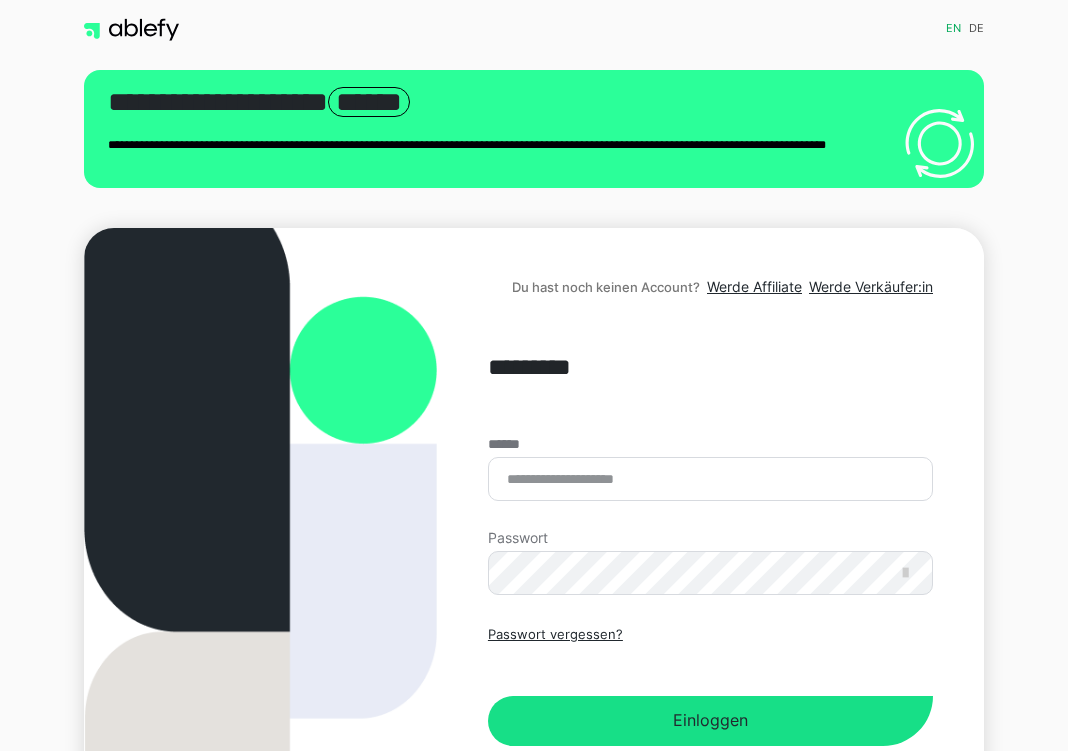 scroll, scrollTop: 0, scrollLeft: 0, axis: both 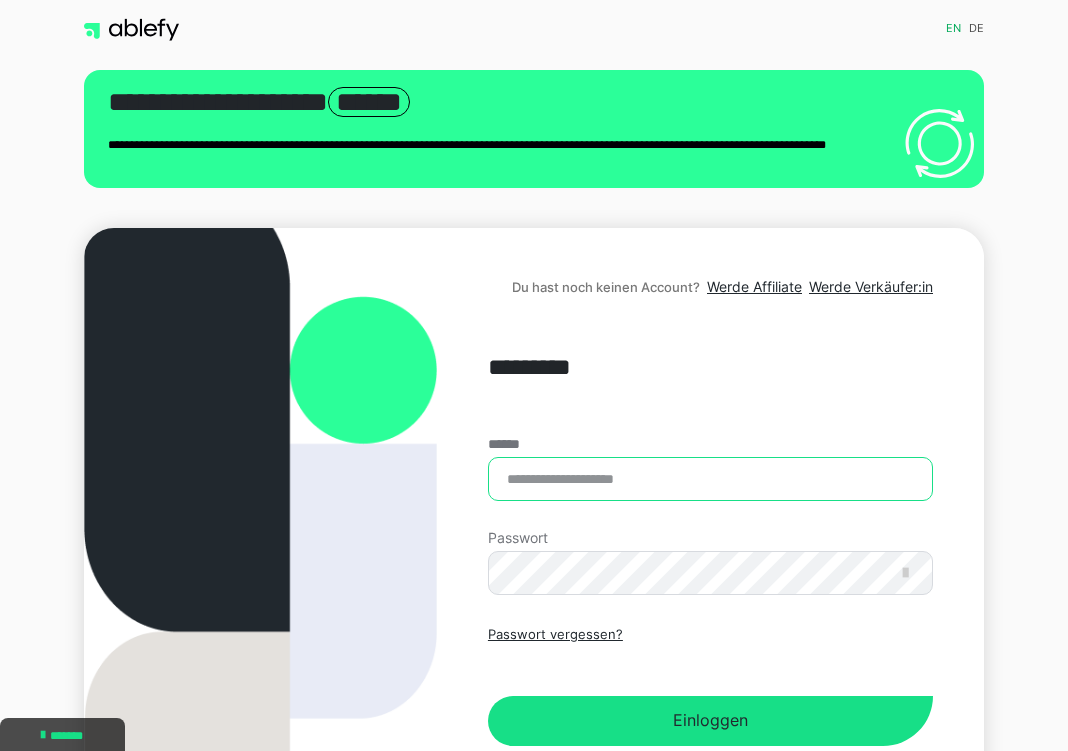 click on "******" at bounding box center [710, 479] 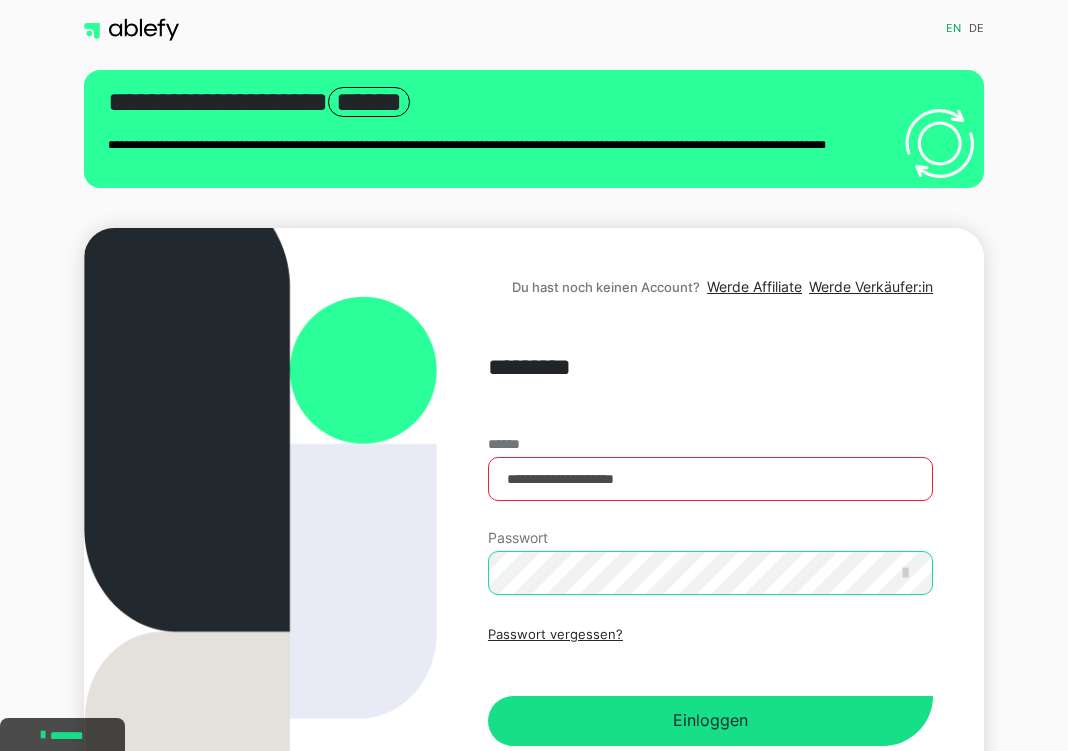 click on "Einloggen" at bounding box center [710, 721] 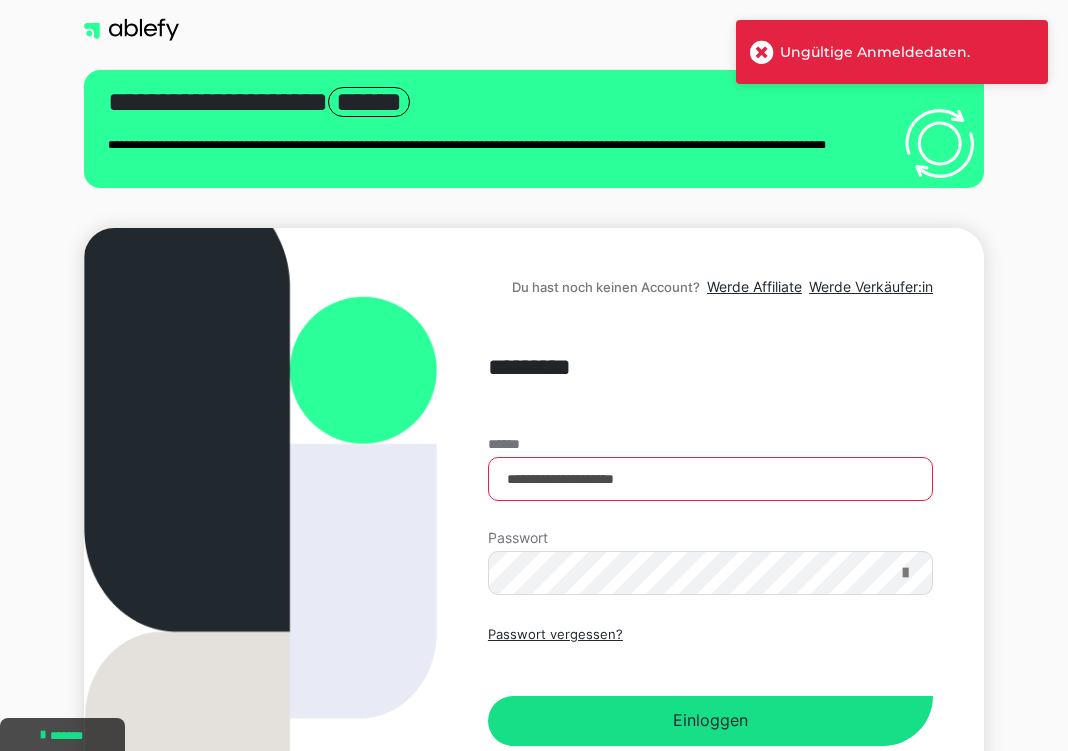 click at bounding box center [905, 573] 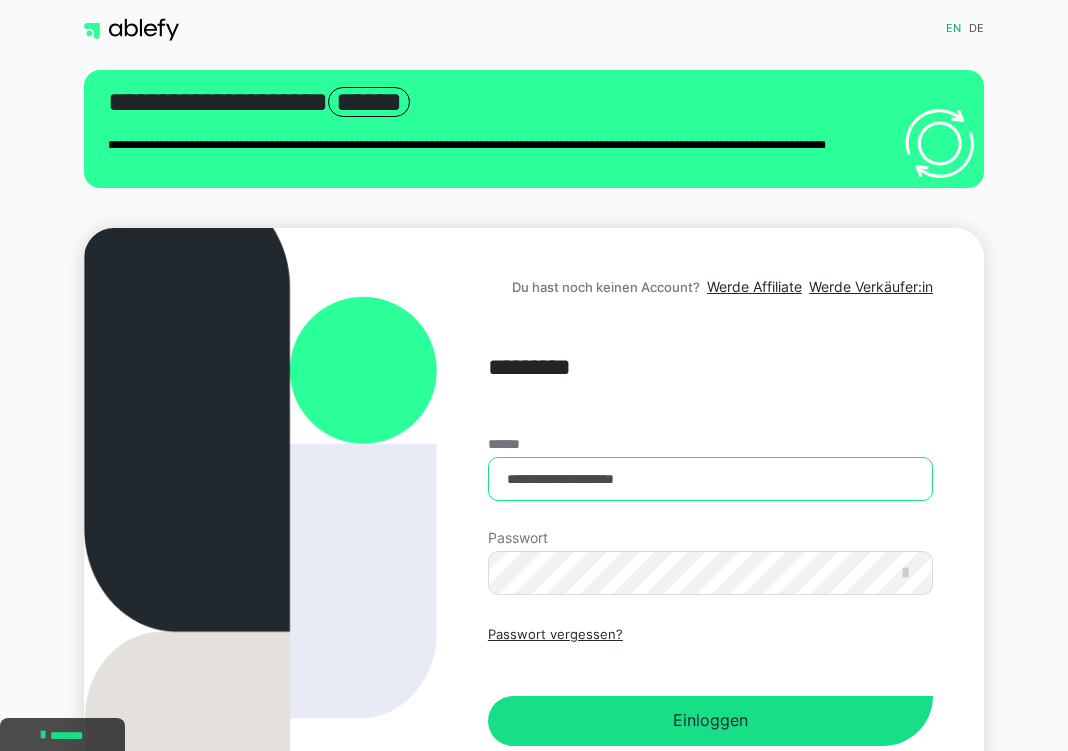 click on "**********" at bounding box center (710, 479) 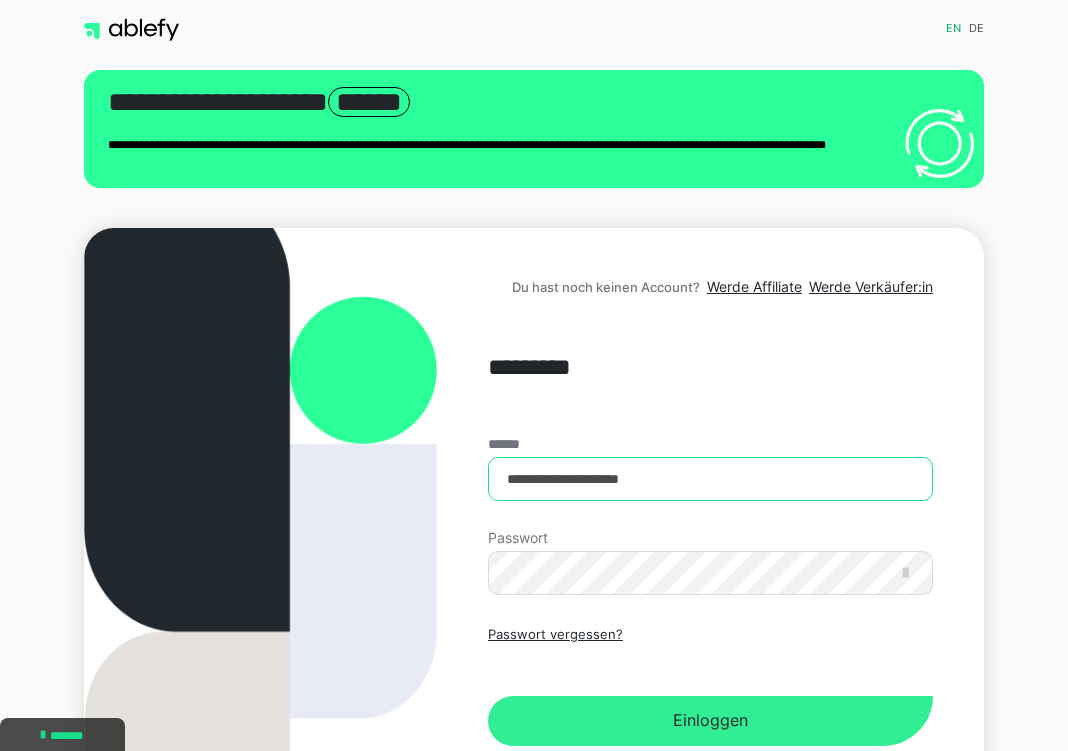 type on "**********" 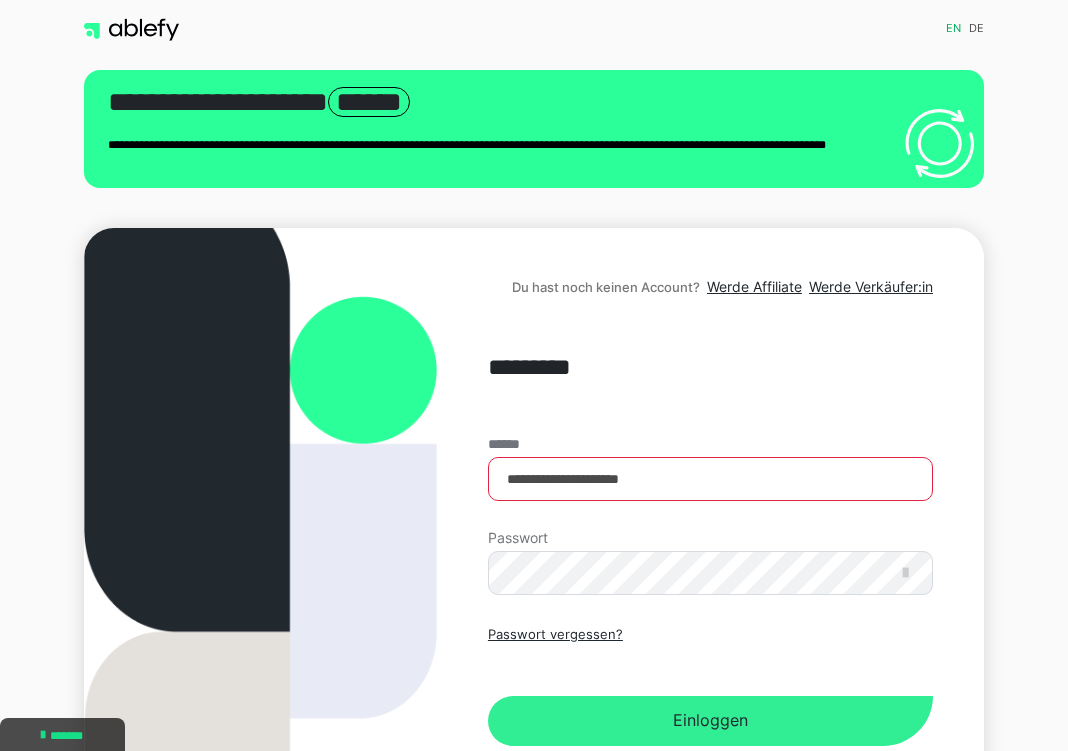 click on "Einloggen" at bounding box center (710, 721) 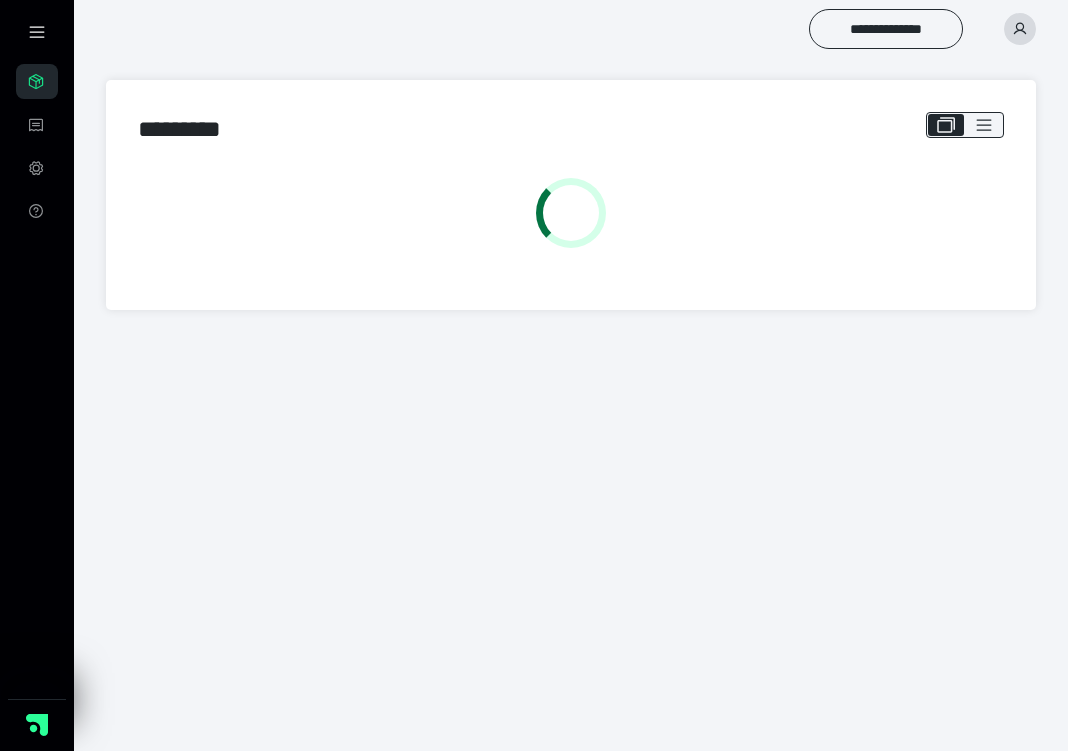 scroll, scrollTop: 0, scrollLeft: 0, axis: both 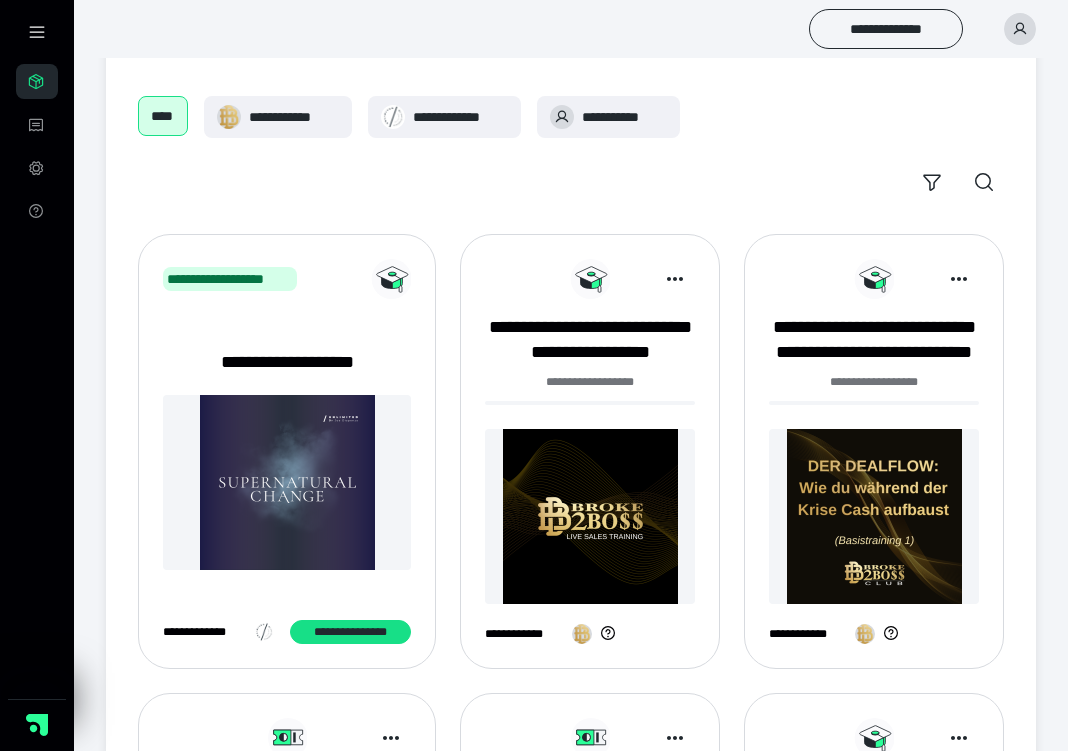 click at bounding box center [590, 516] 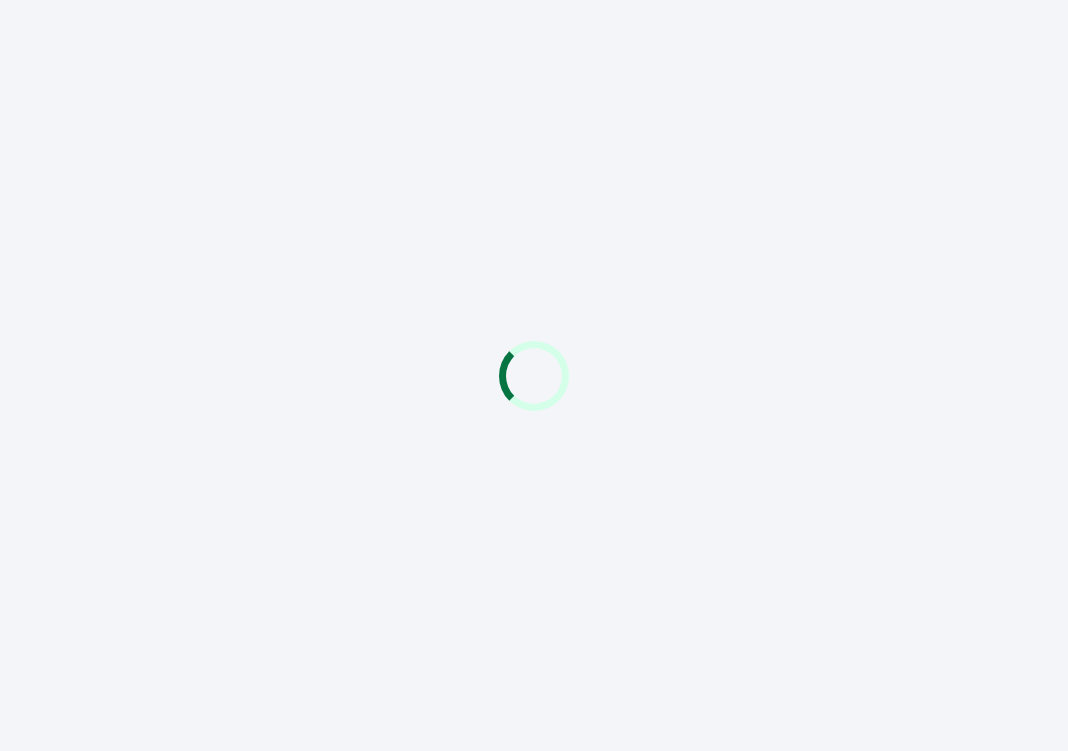 scroll, scrollTop: 0, scrollLeft: 0, axis: both 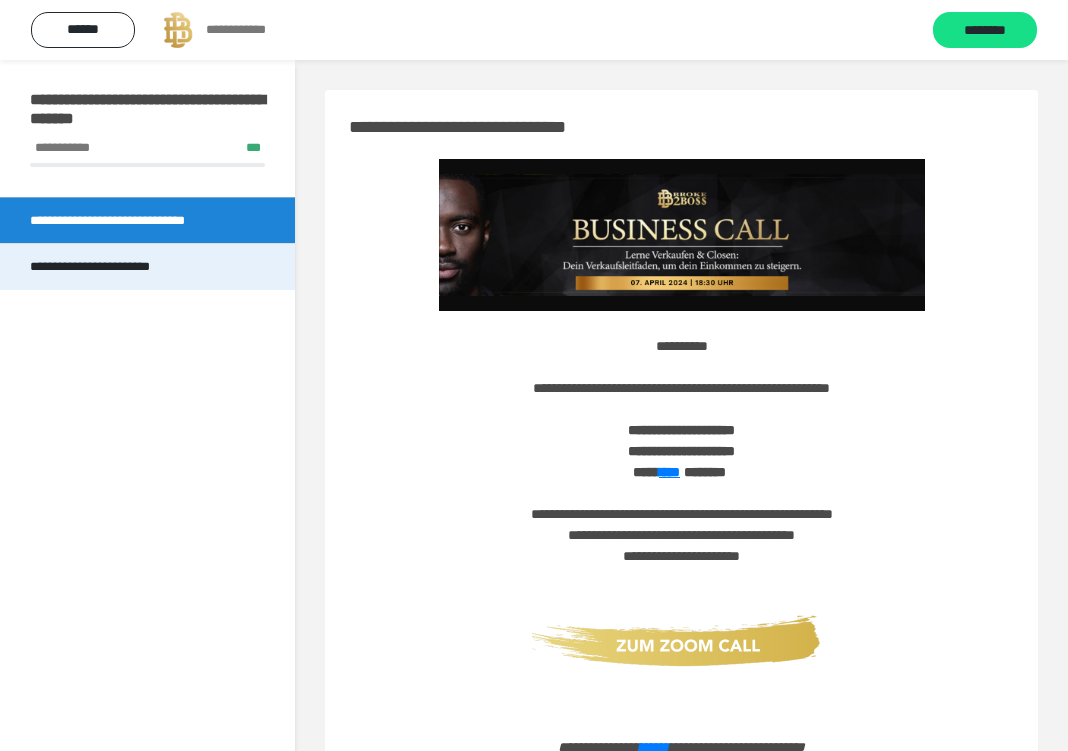 click on "**********" at bounding box center (107, 267) 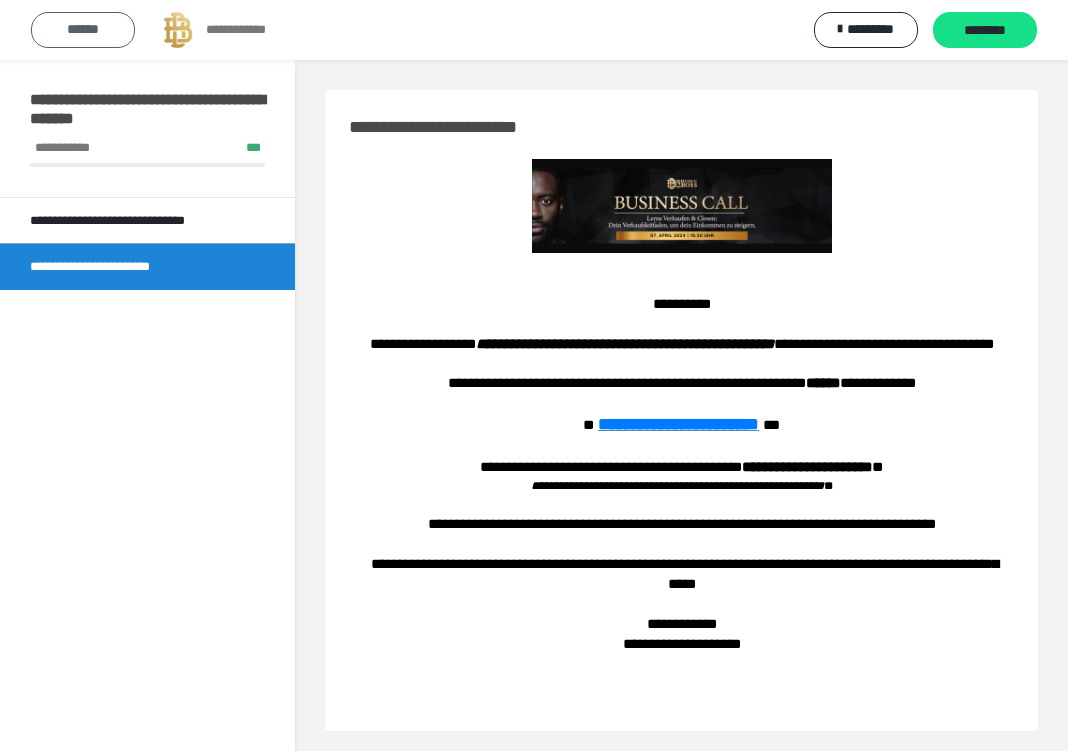 click on "******" at bounding box center (83, 30) 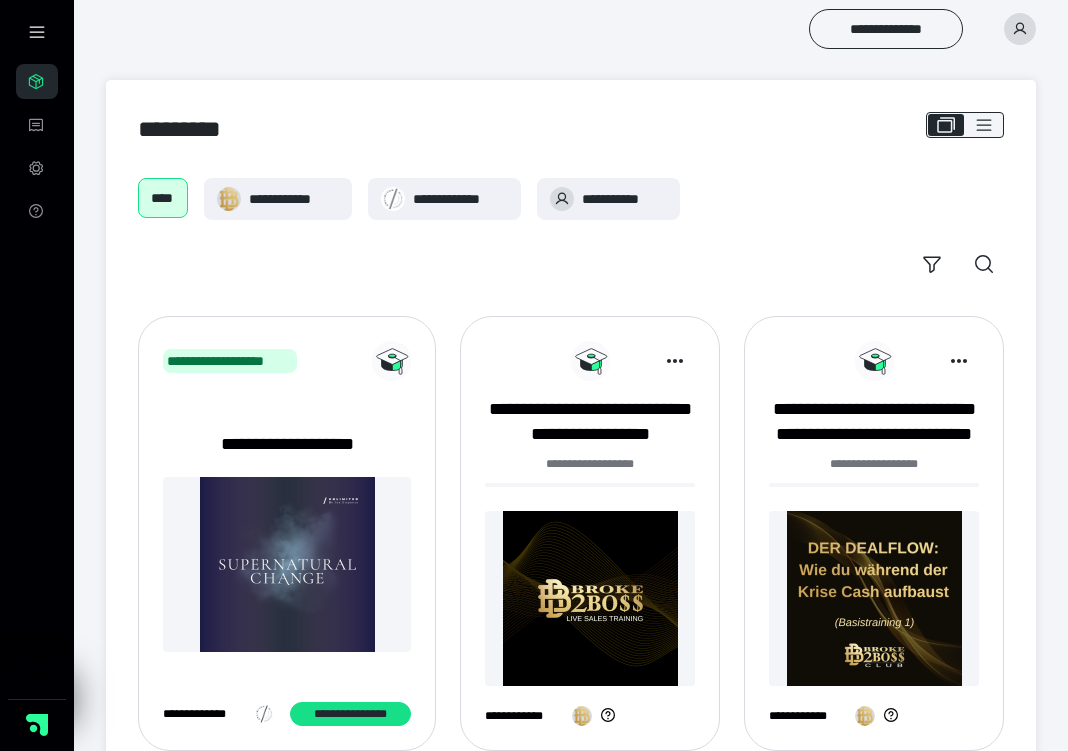 scroll, scrollTop: 82, scrollLeft: 0, axis: vertical 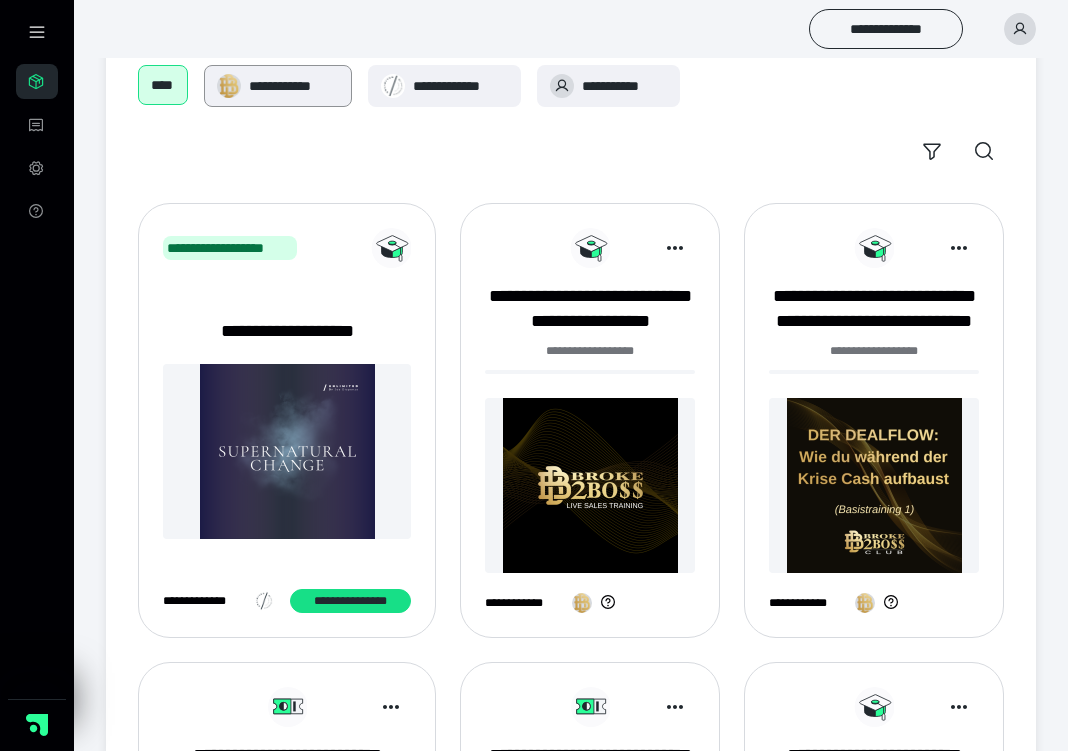 click on "**********" at bounding box center [294, 86] 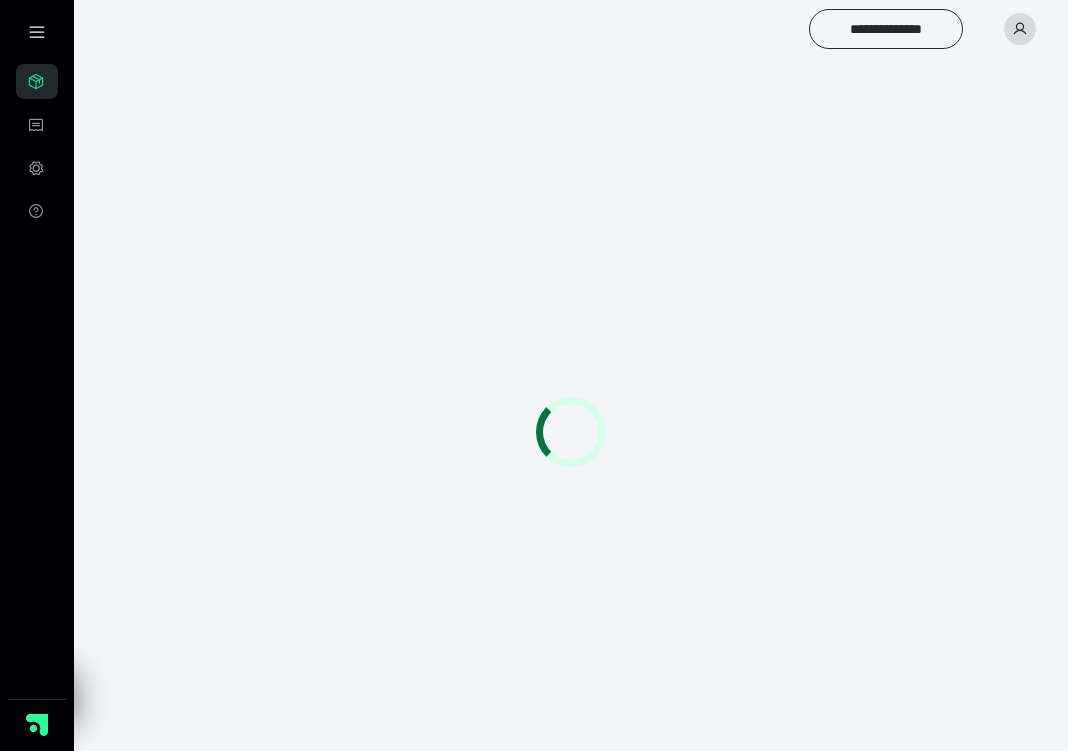 scroll, scrollTop: 0, scrollLeft: 0, axis: both 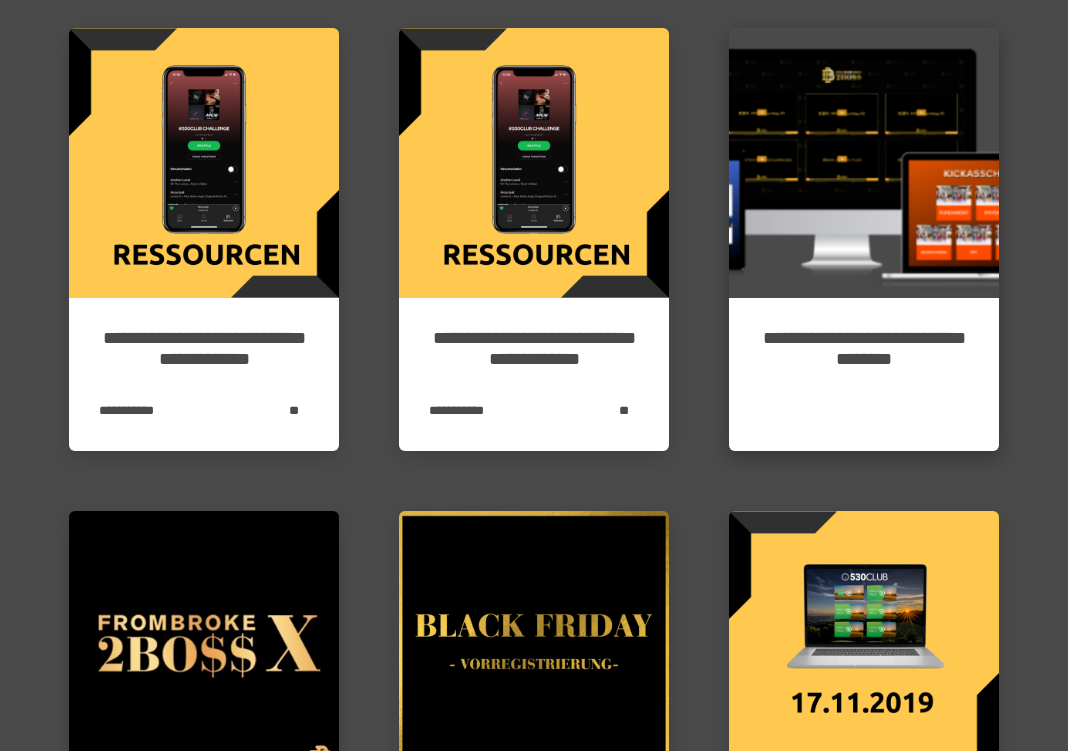 click at bounding box center [864, 163] 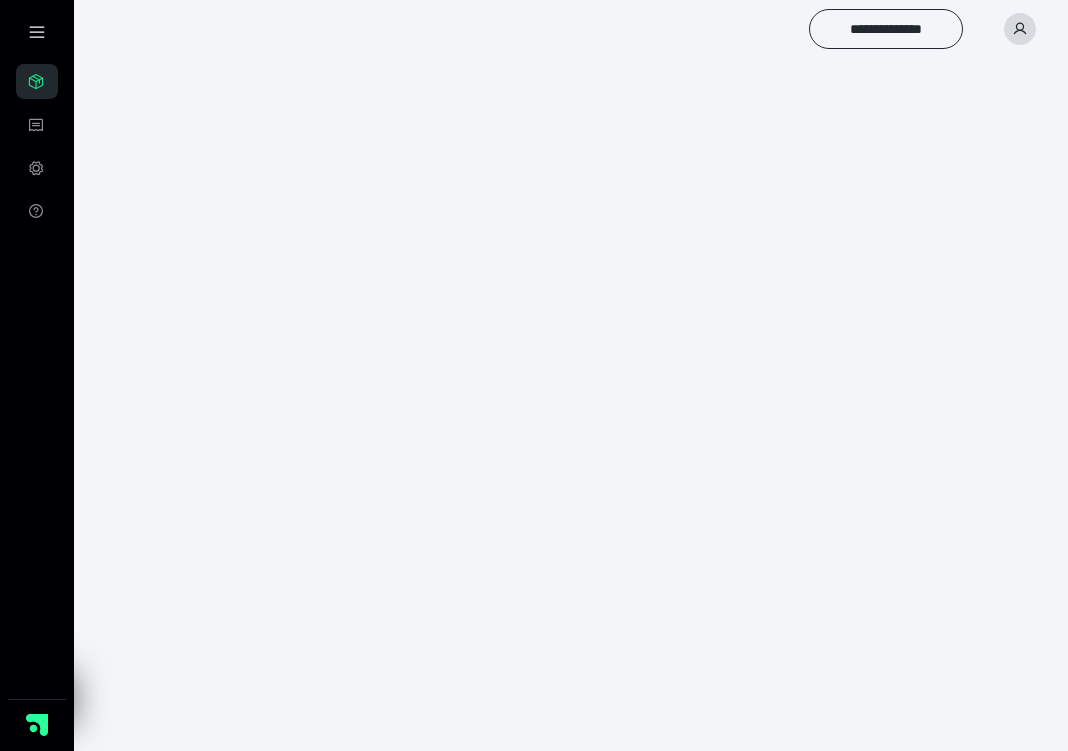 scroll, scrollTop: 0, scrollLeft: 0, axis: both 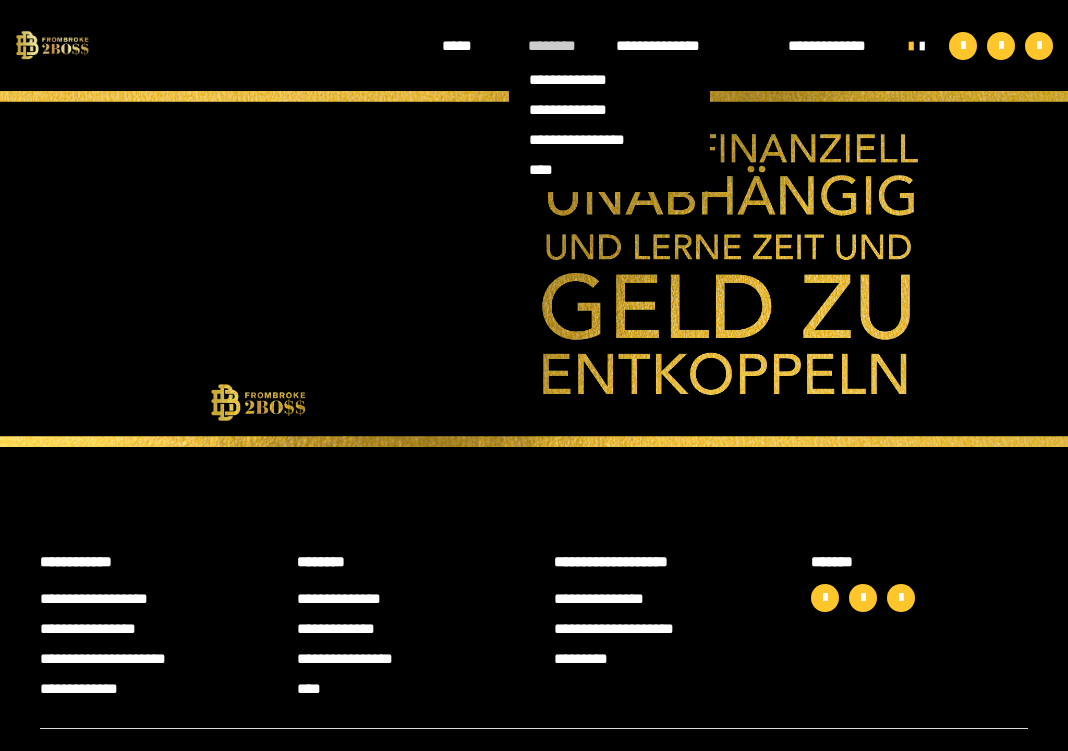 click on "********" at bounding box center (552, 46) 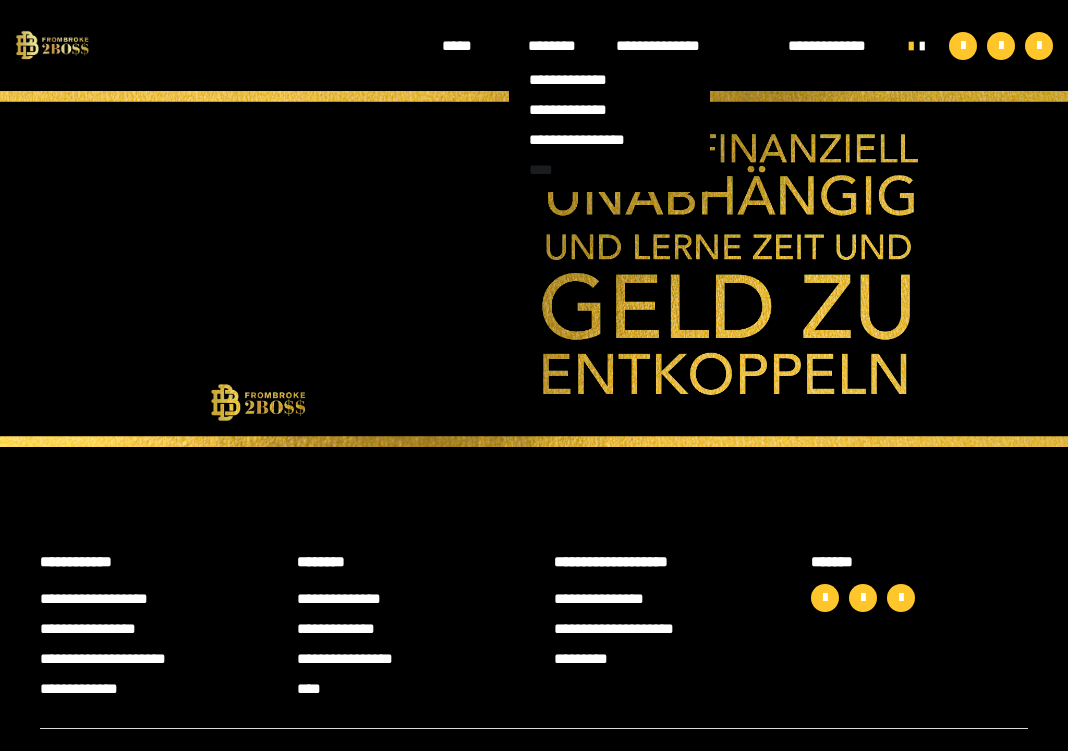 click on "****" at bounding box center [609, 169] 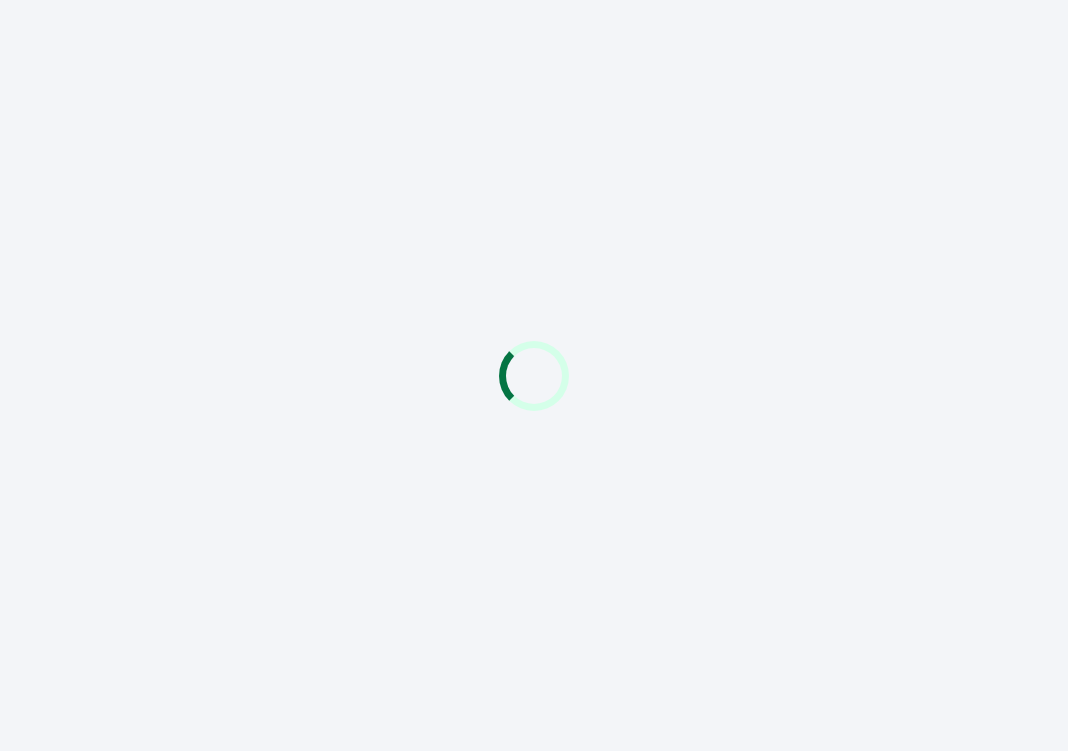 scroll, scrollTop: 0, scrollLeft: 0, axis: both 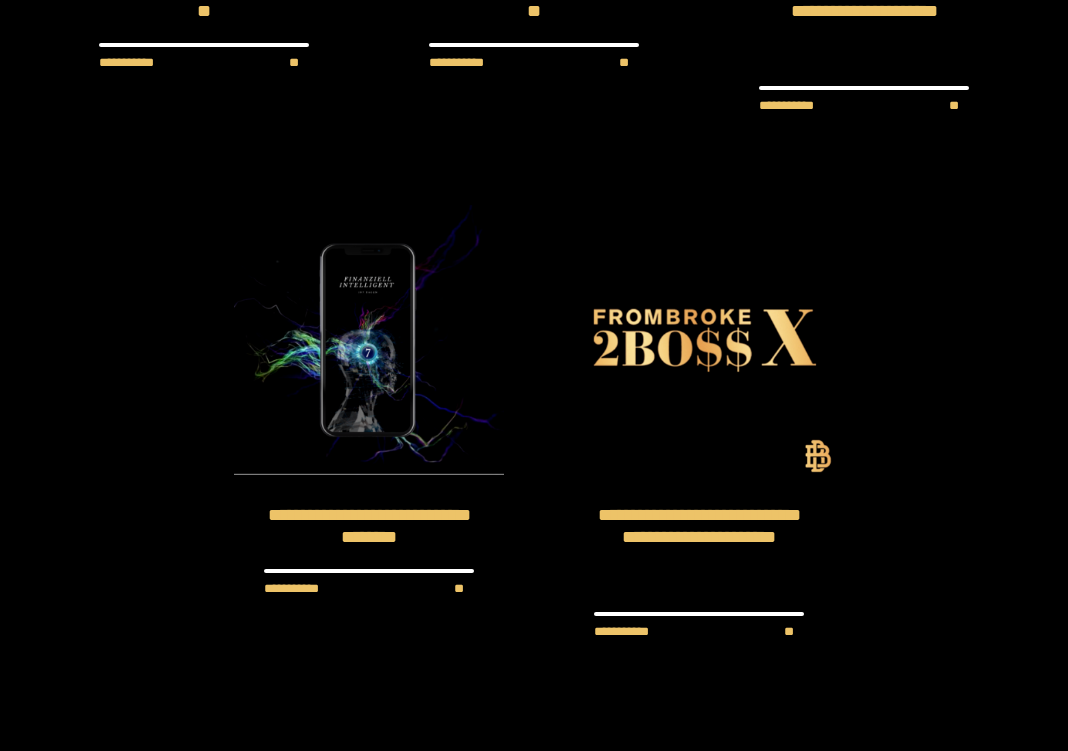 click at bounding box center [699, 340] 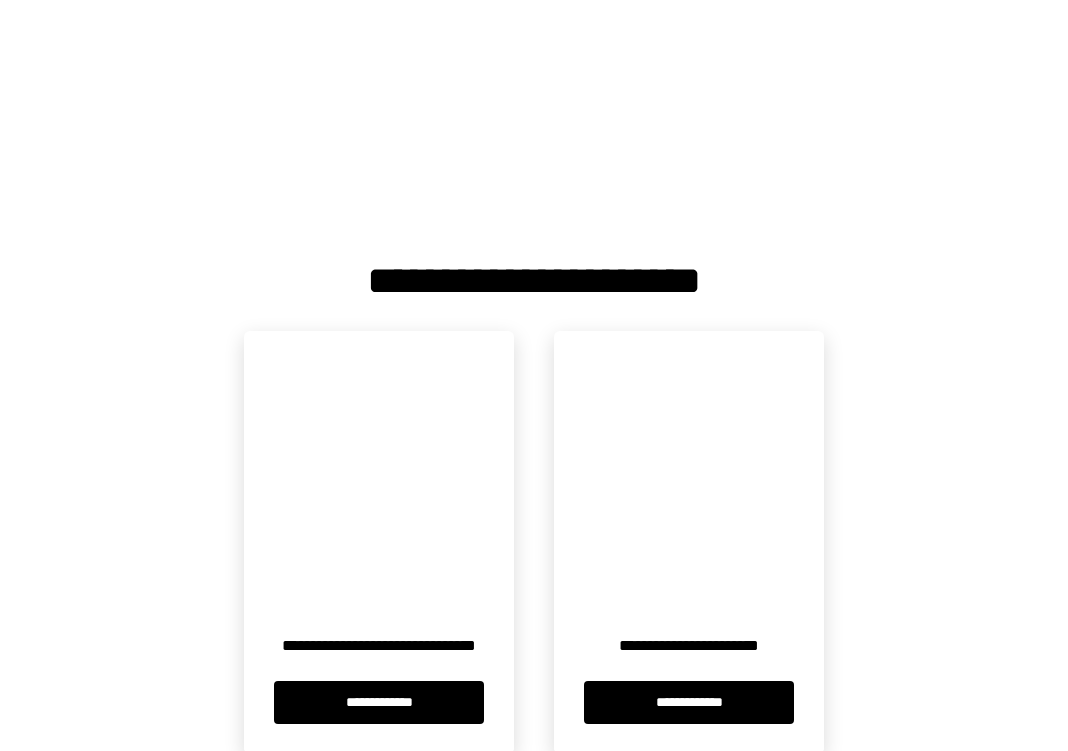 scroll, scrollTop: 191, scrollLeft: 0, axis: vertical 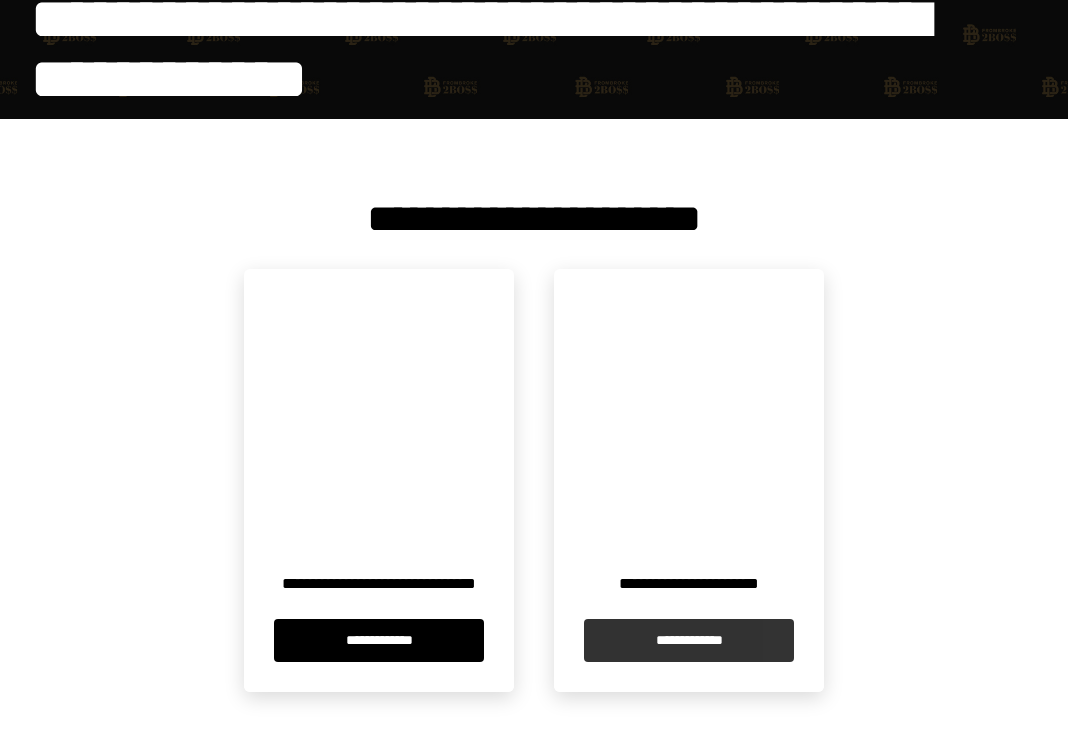 click on "**********" at bounding box center (689, 640) 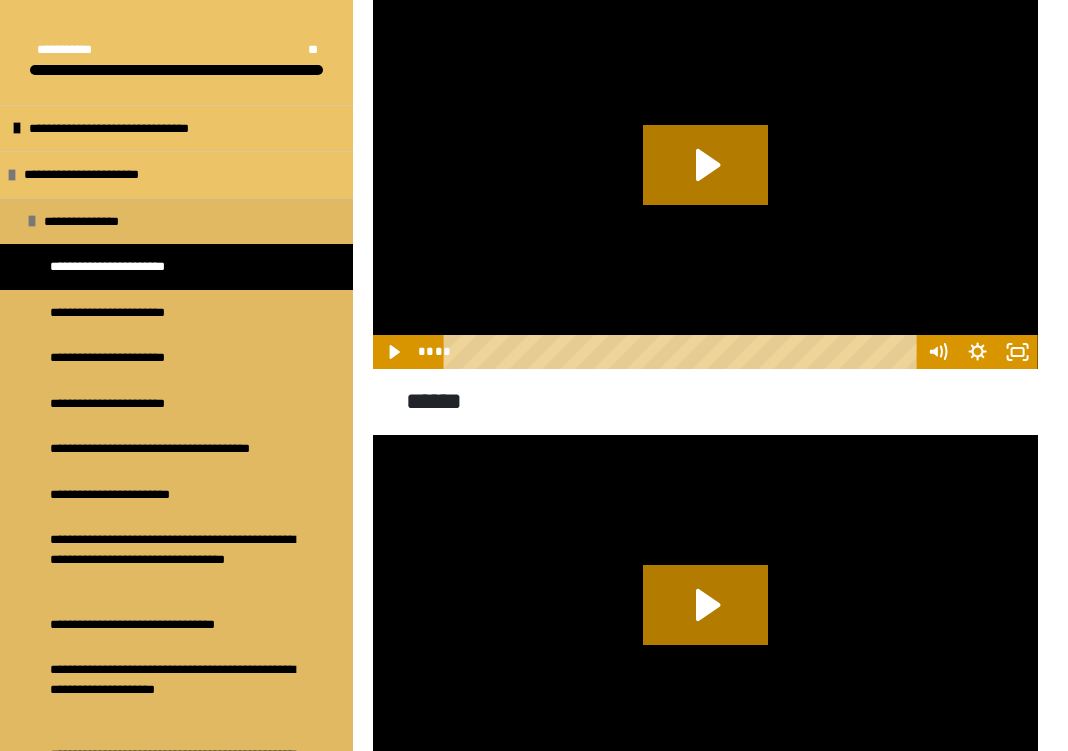 scroll, scrollTop: 387, scrollLeft: 0, axis: vertical 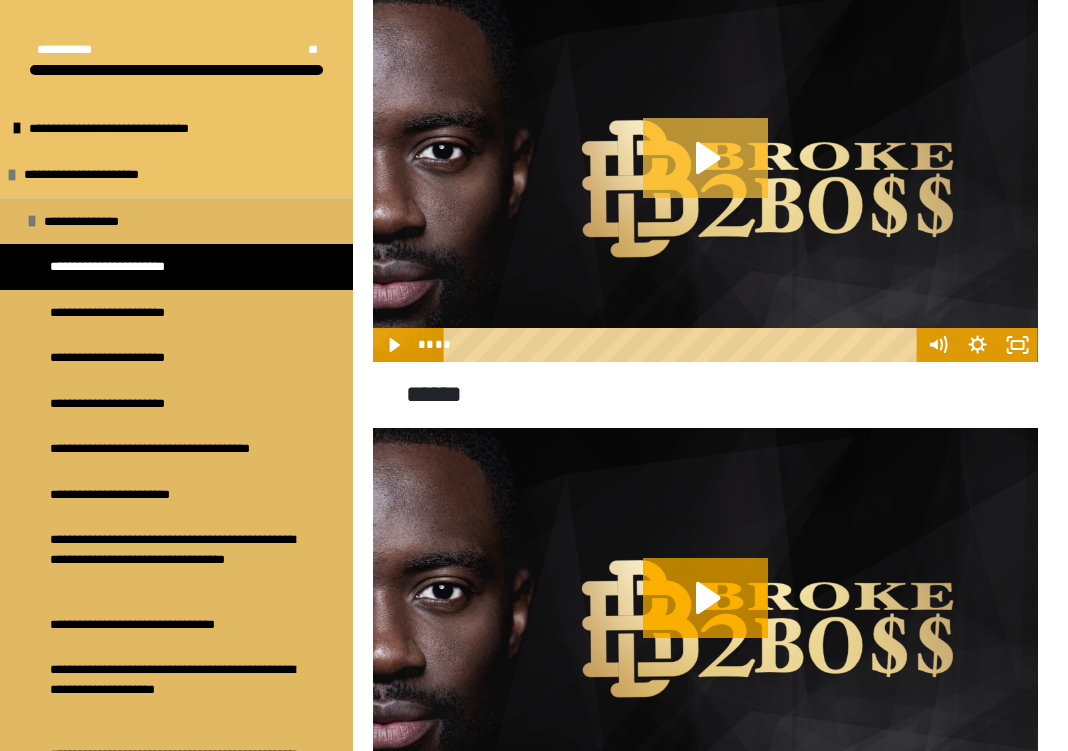 click 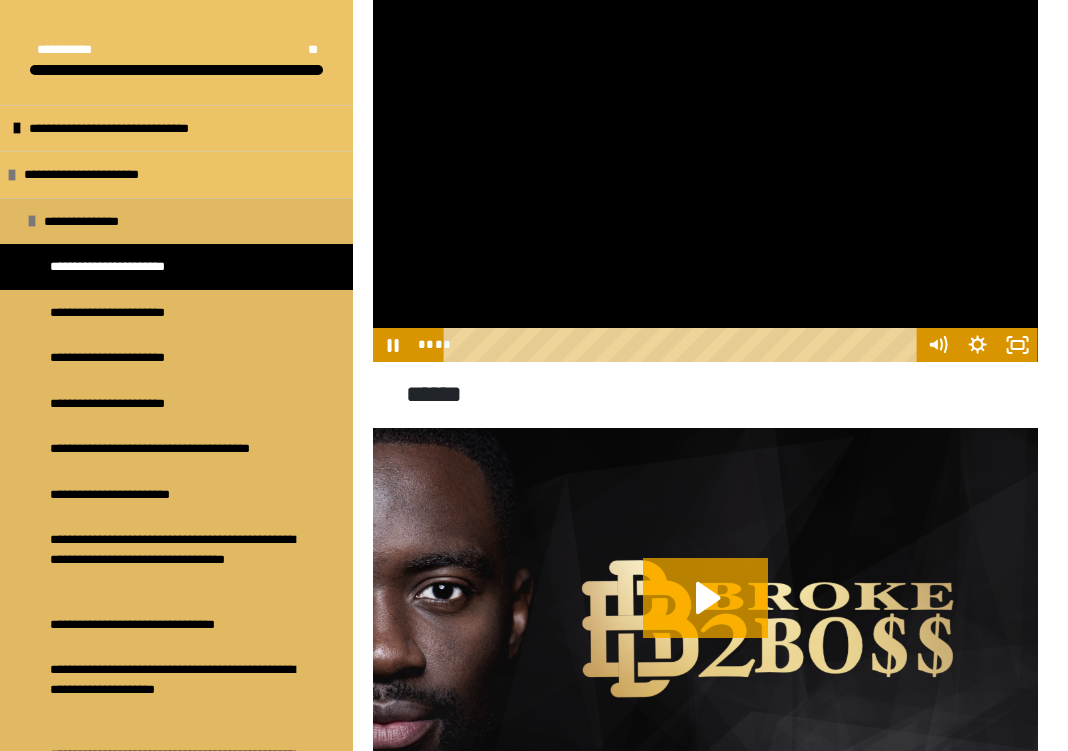 click at bounding box center (683, 345) 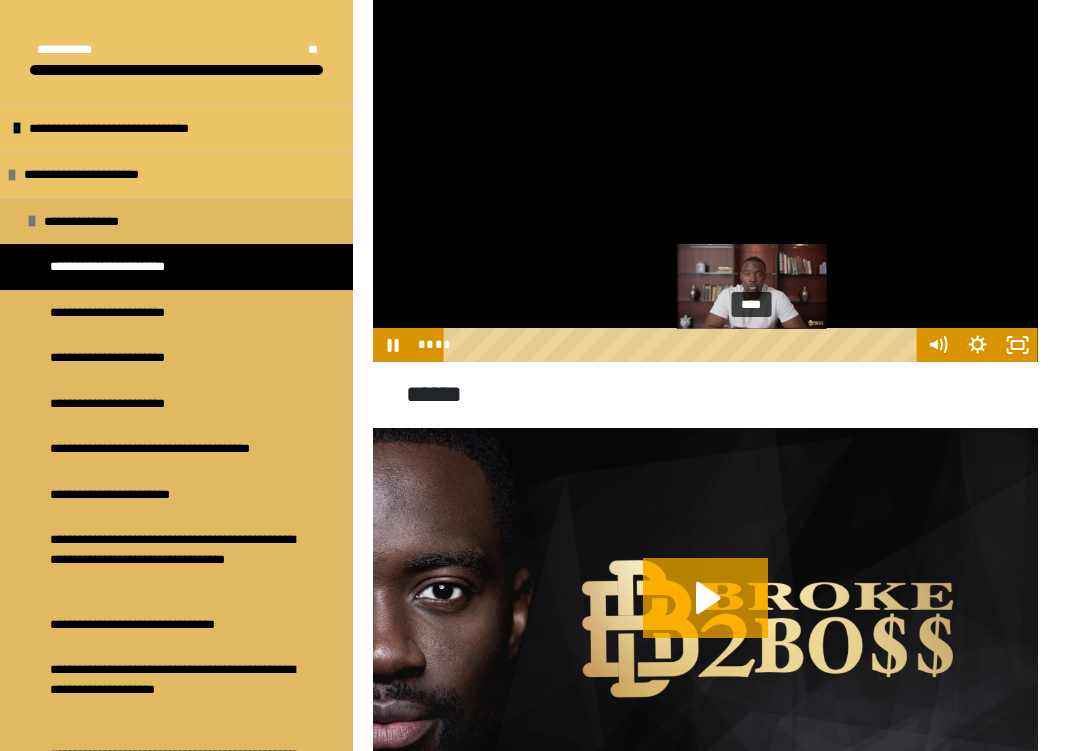 click on "****" at bounding box center [683, 345] 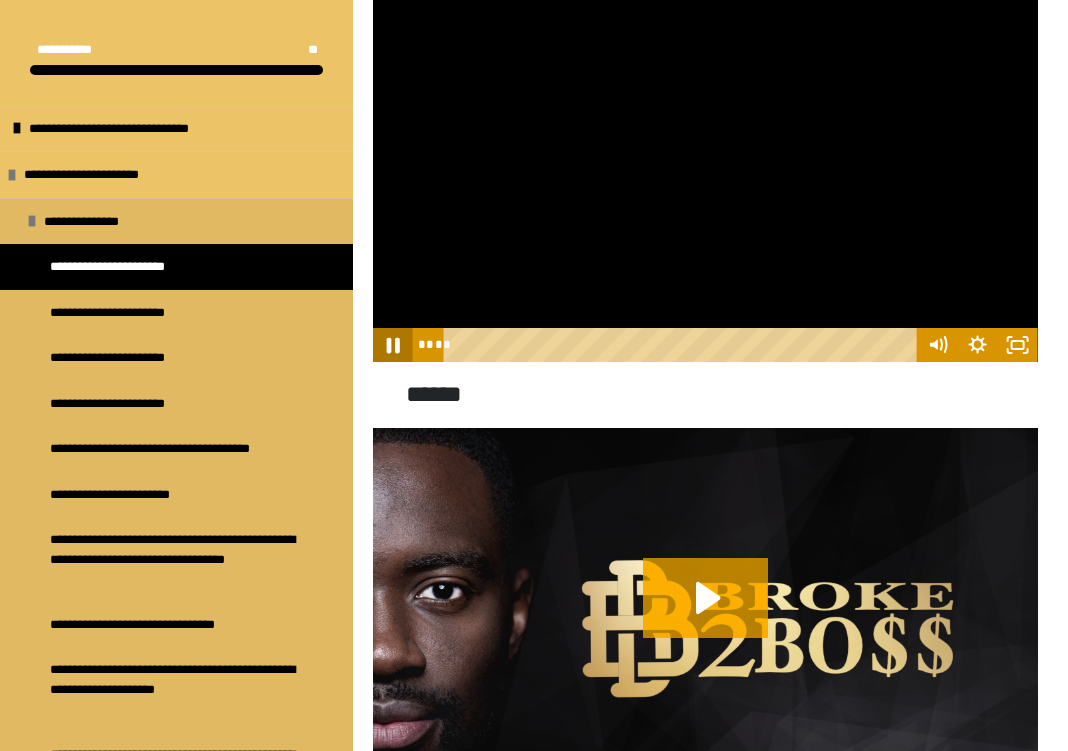 click 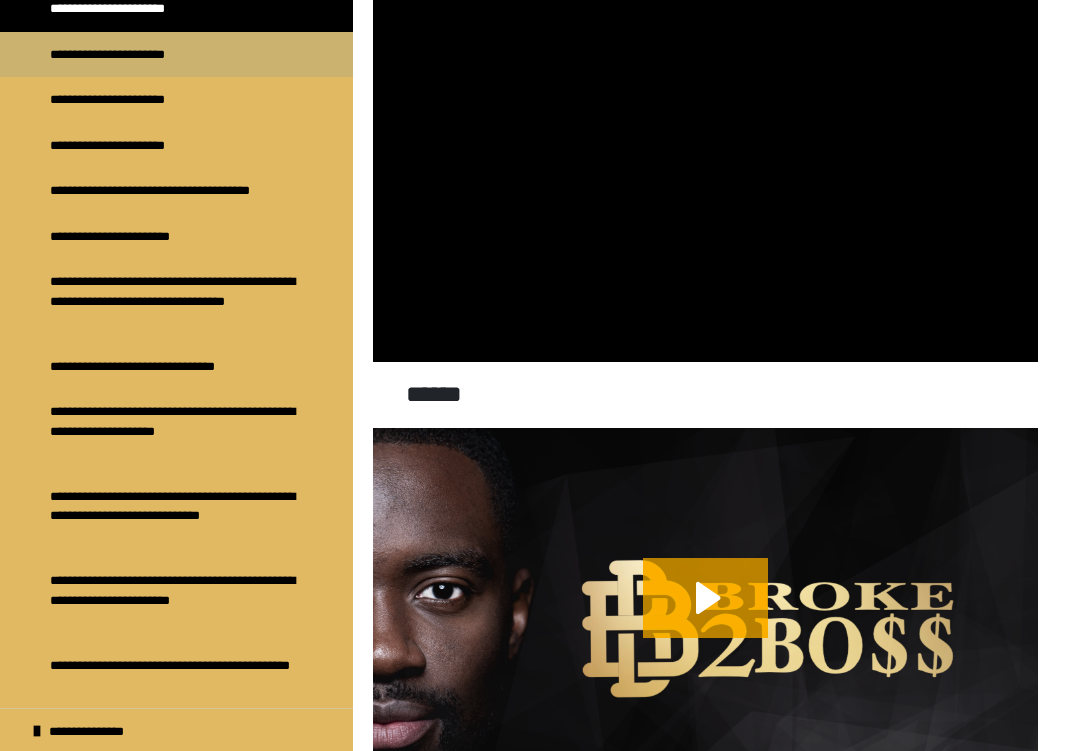 scroll, scrollTop: 302, scrollLeft: 0, axis: vertical 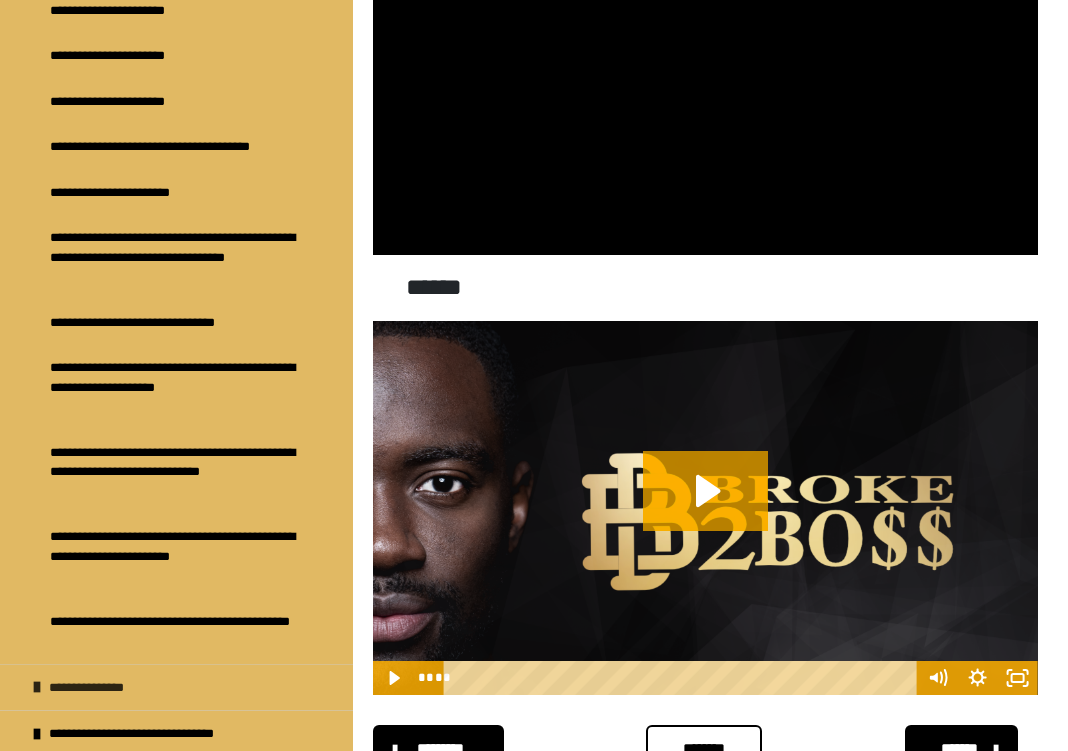 click at bounding box center (37, 687) 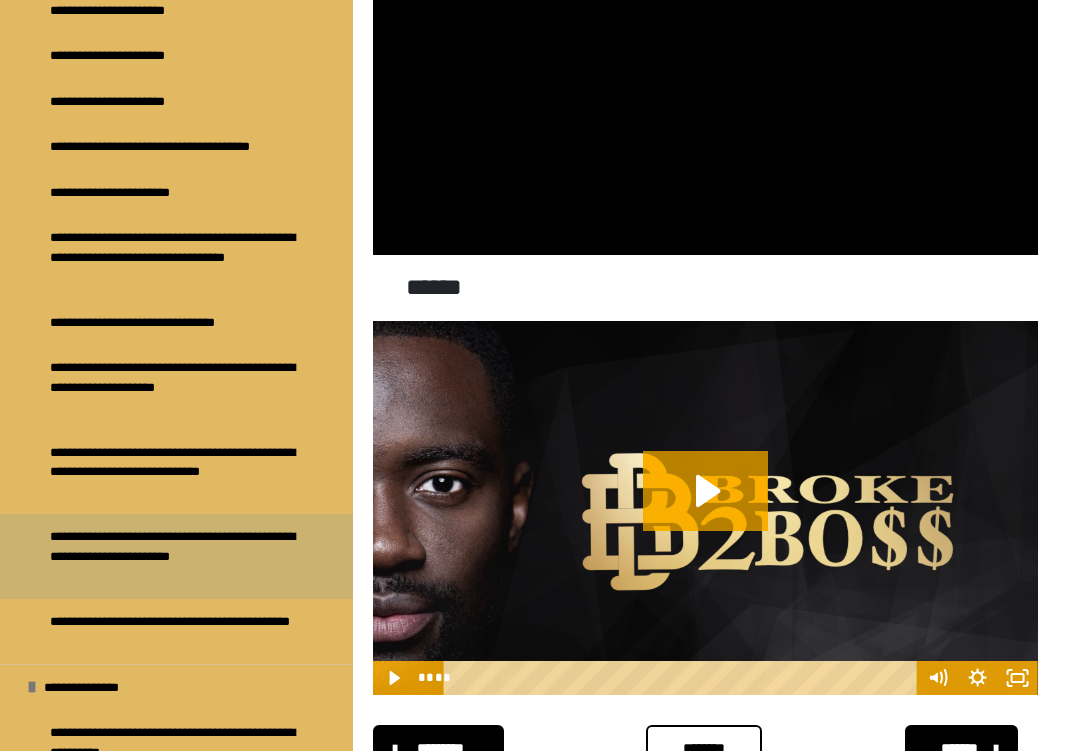scroll, scrollTop: 562, scrollLeft: 0, axis: vertical 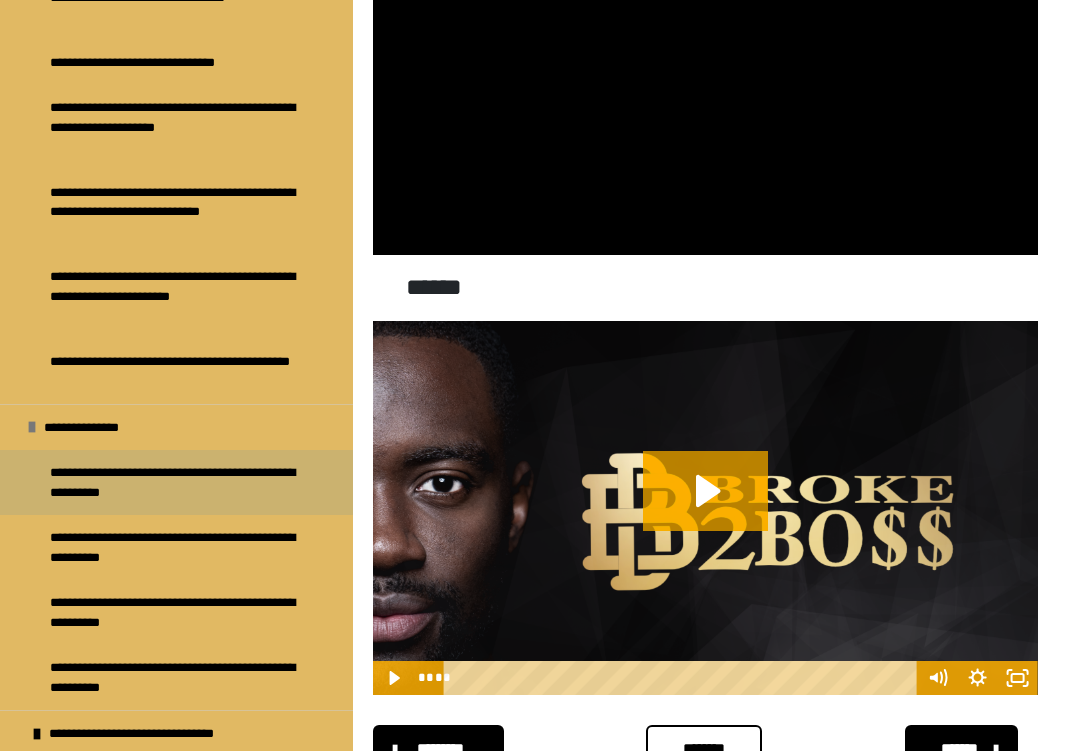click on "**********" at bounding box center (178, 482) 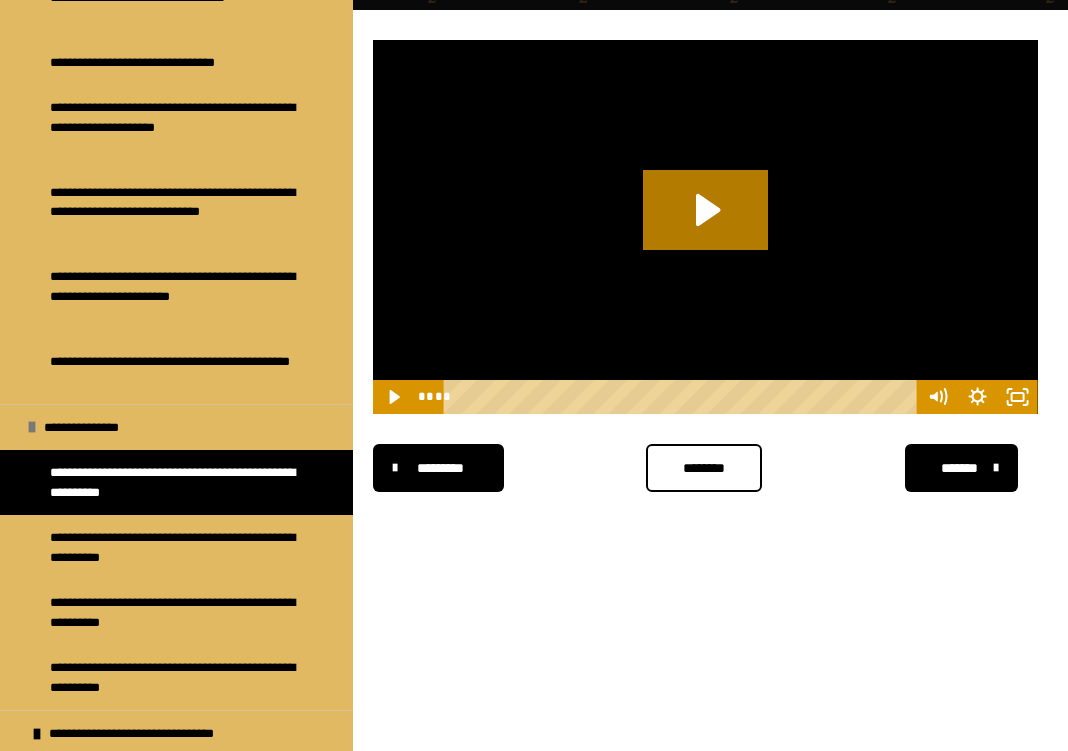 click 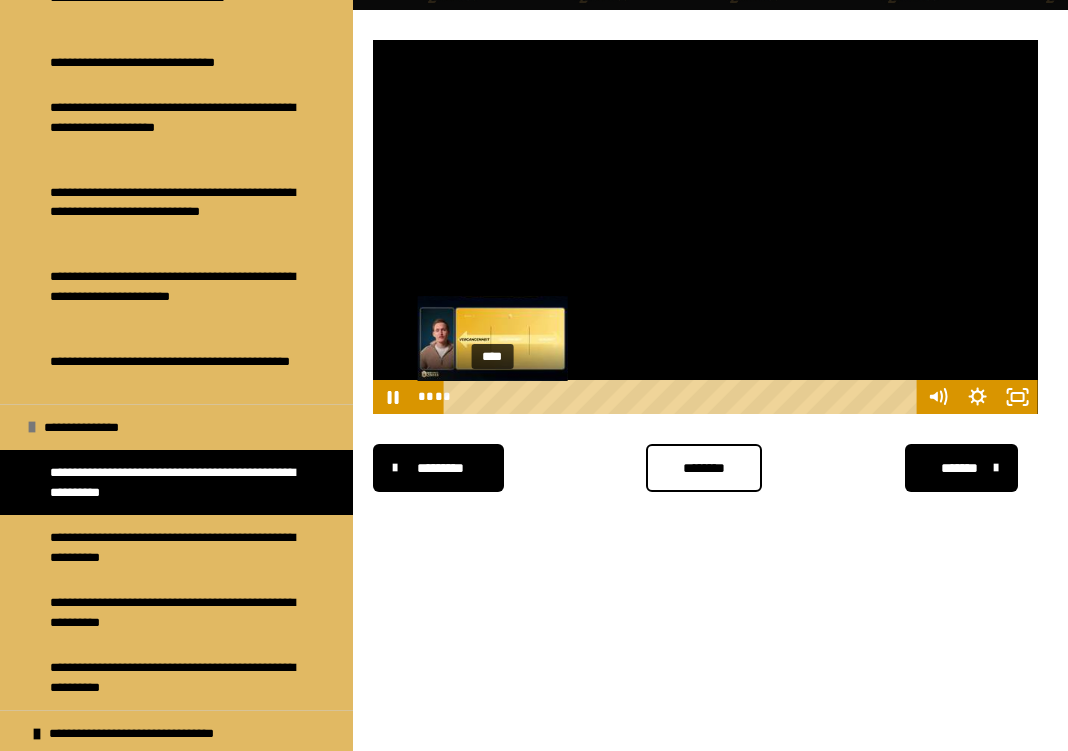 click on "****" at bounding box center (683, 397) 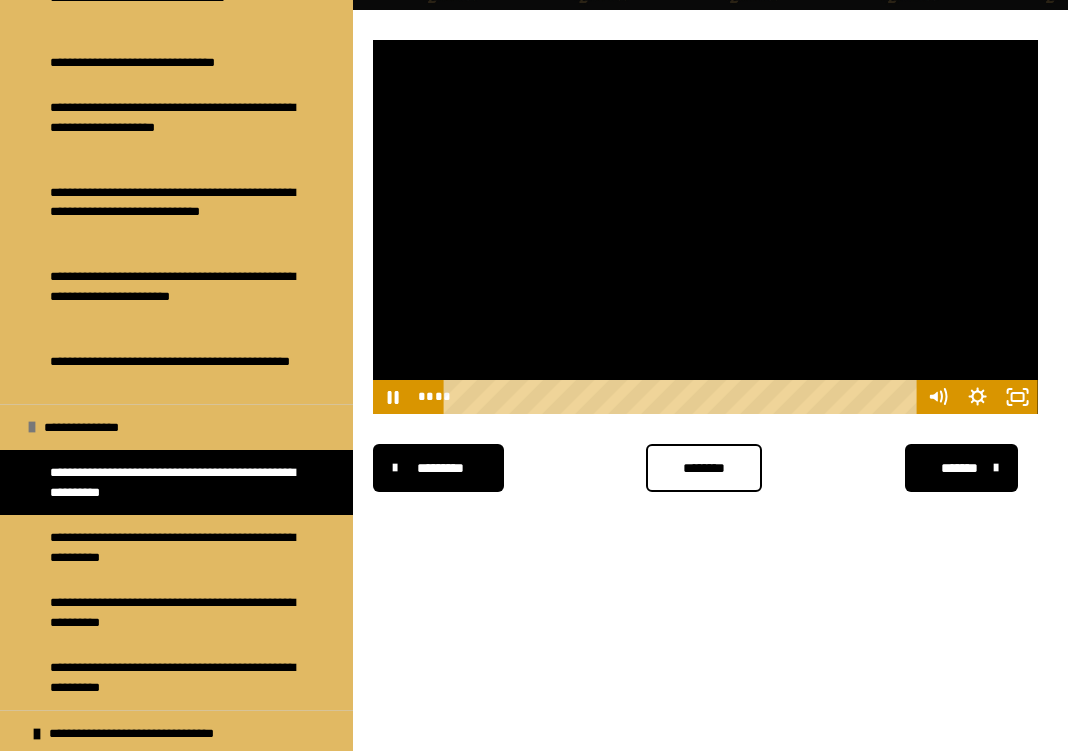 click at bounding box center (705, 227) 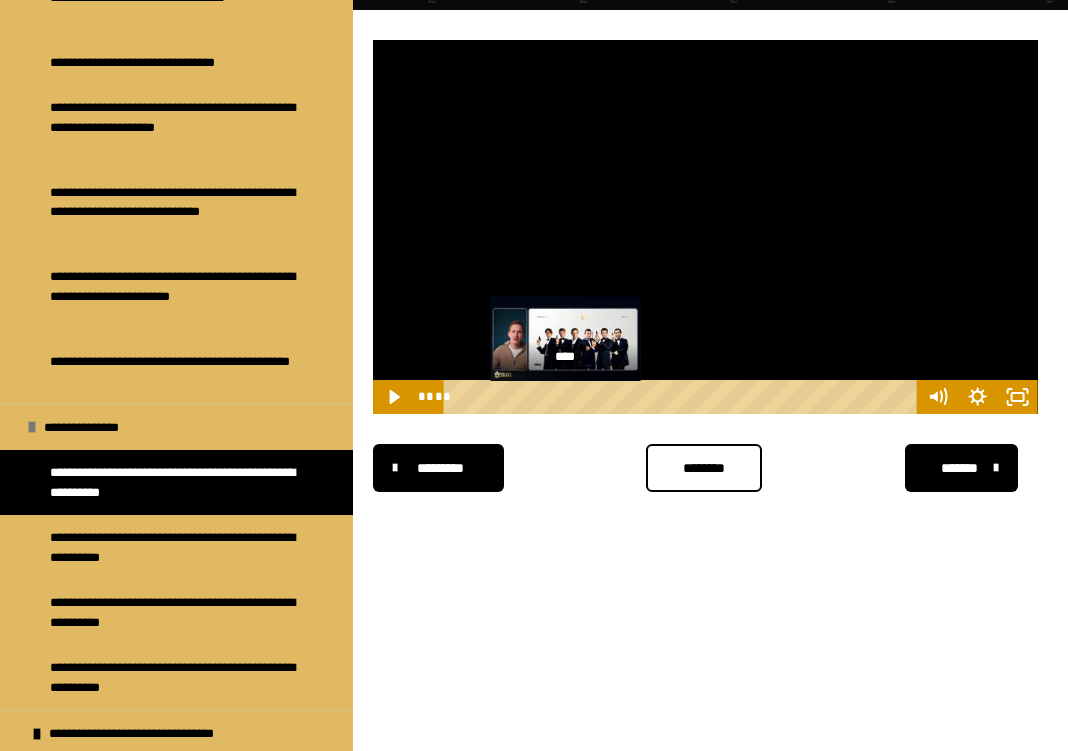click on "****" at bounding box center [683, 397] 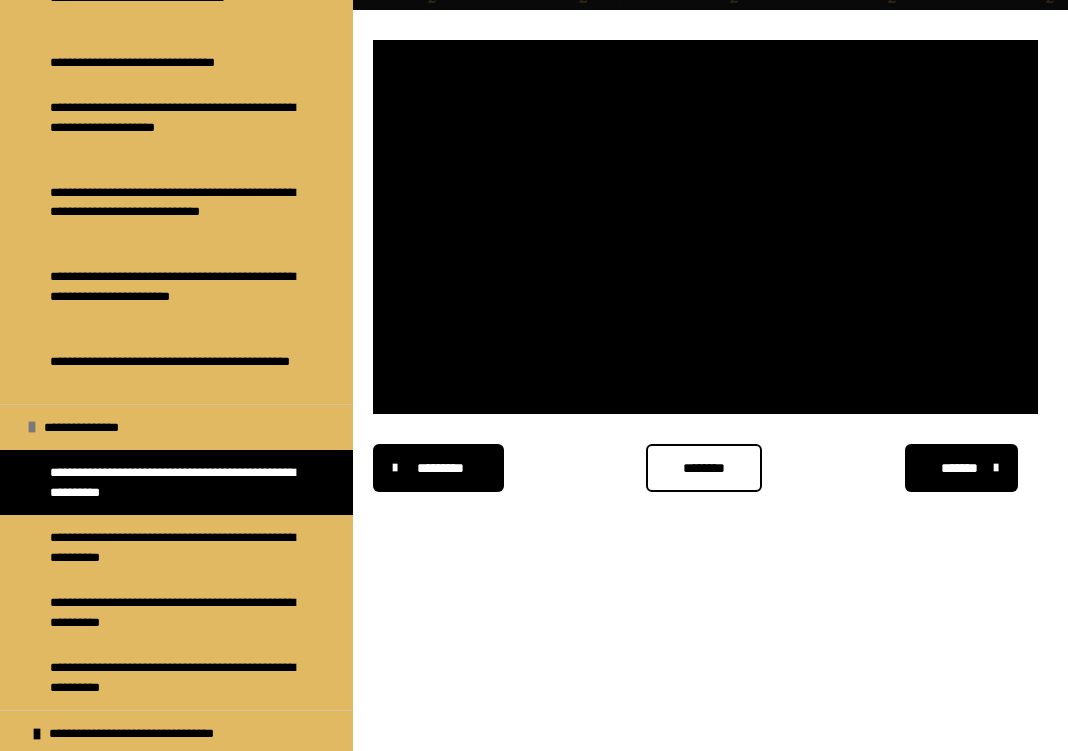 scroll, scrollTop: 340, scrollLeft: 0, axis: vertical 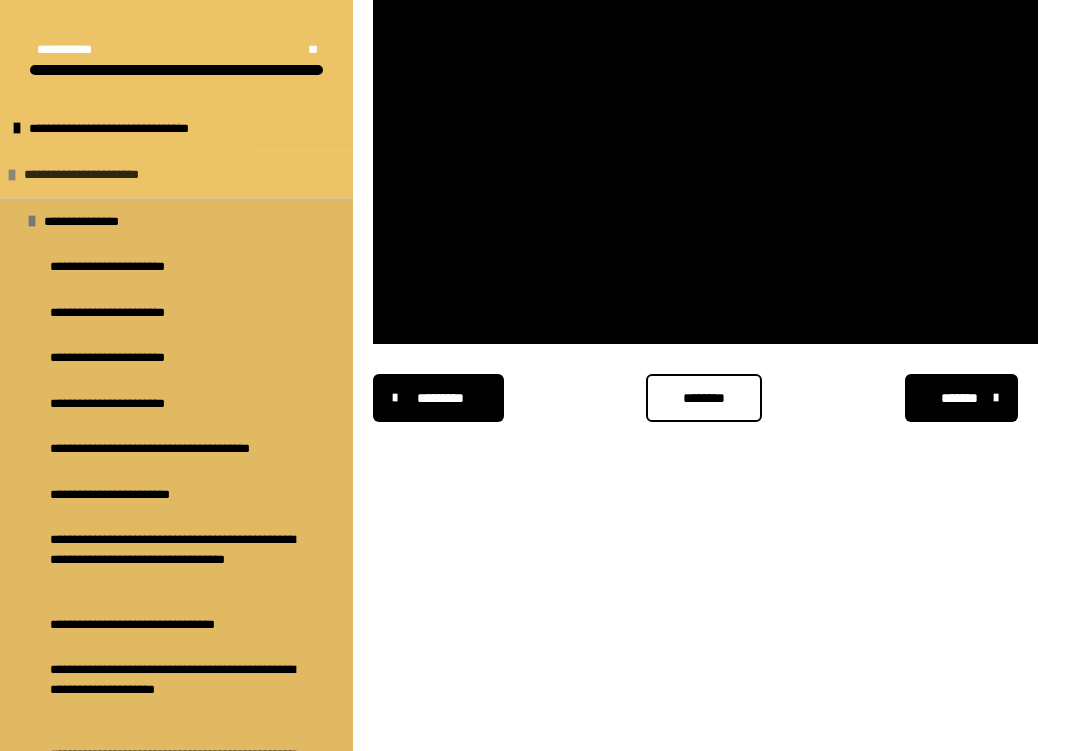 click at bounding box center [12, 175] 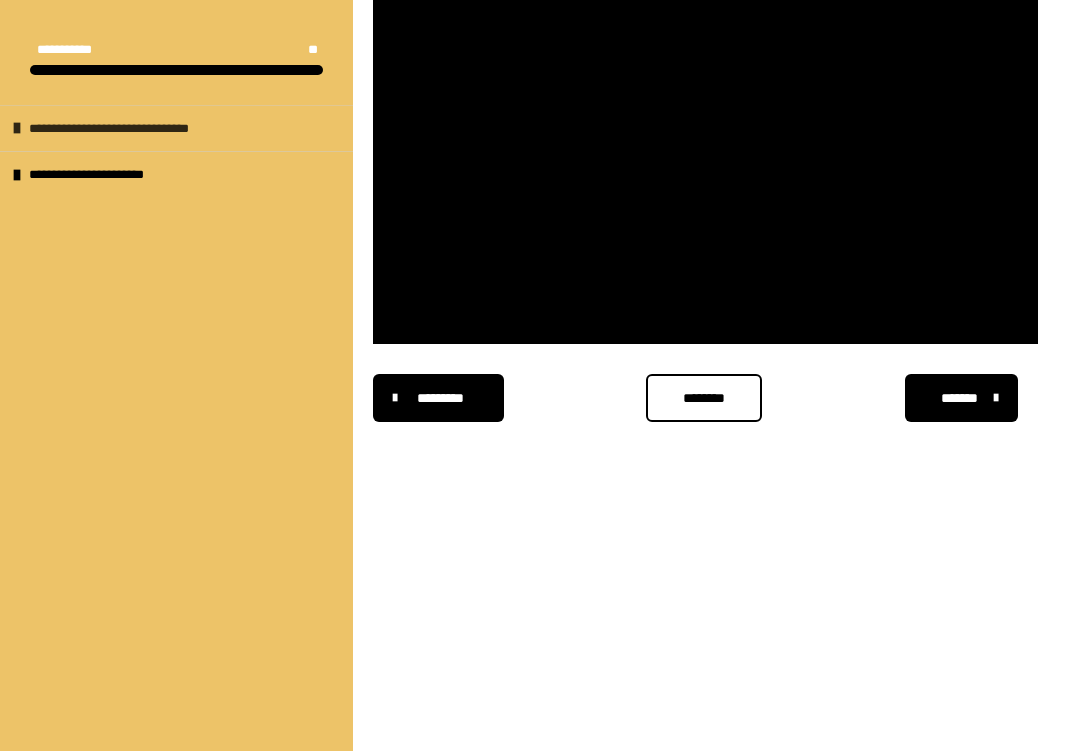 click on "**********" at bounding box center [156, 129] 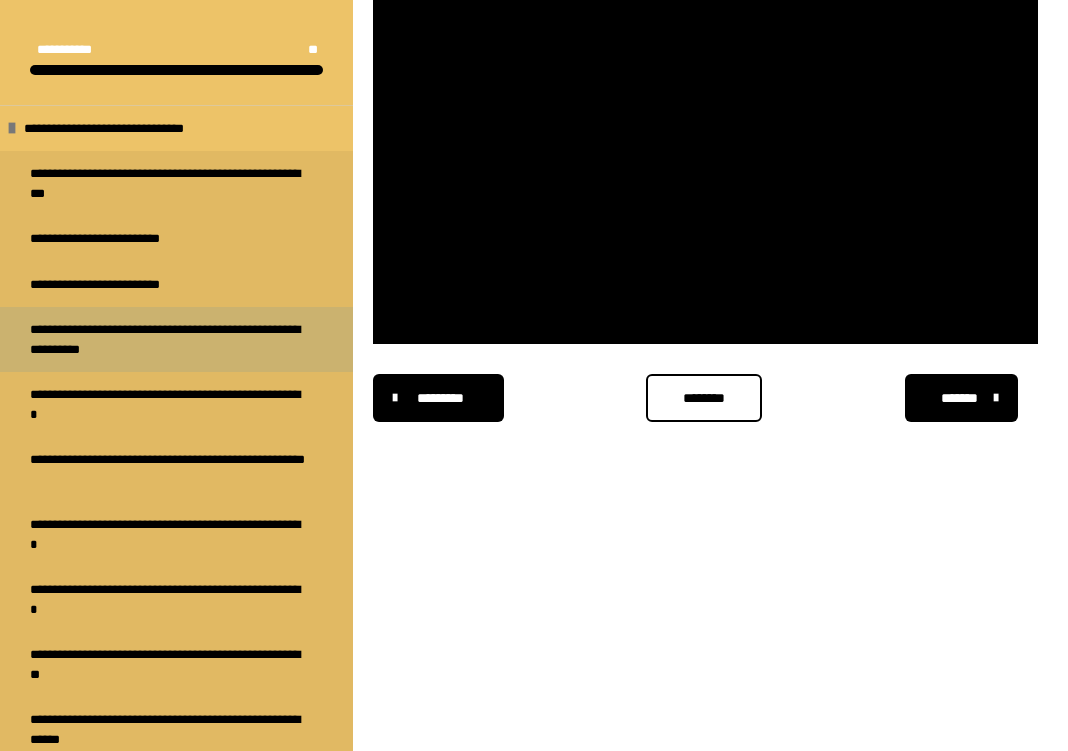click on "**********" at bounding box center [168, 339] 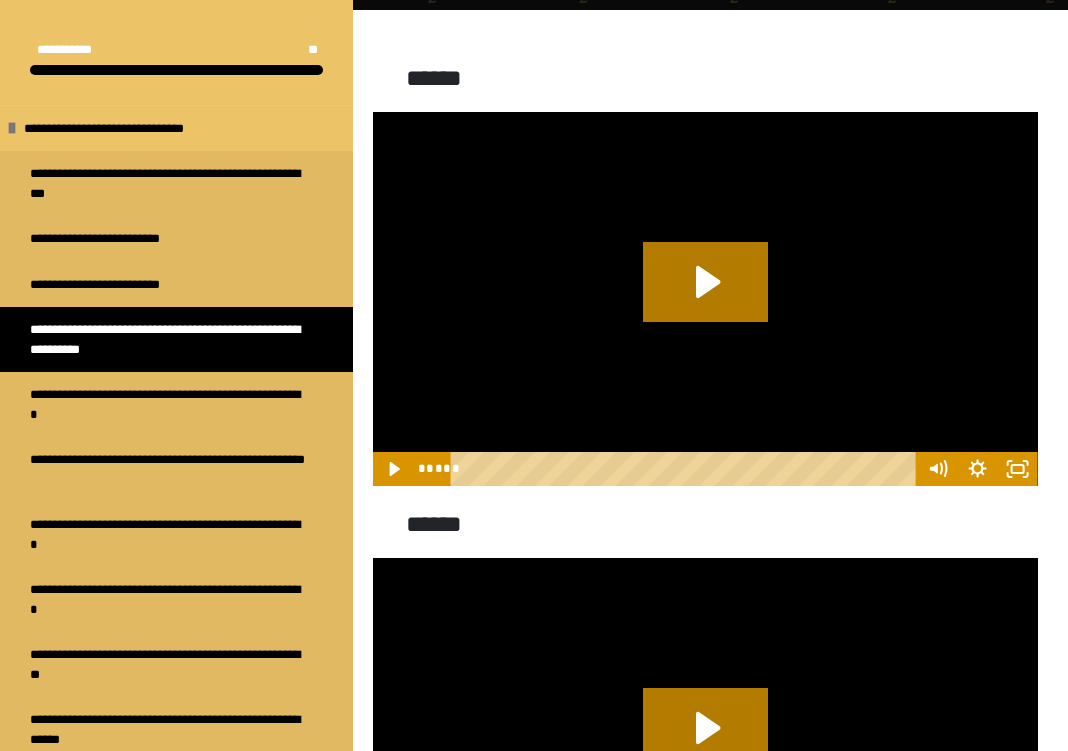 click at bounding box center [705, 299] 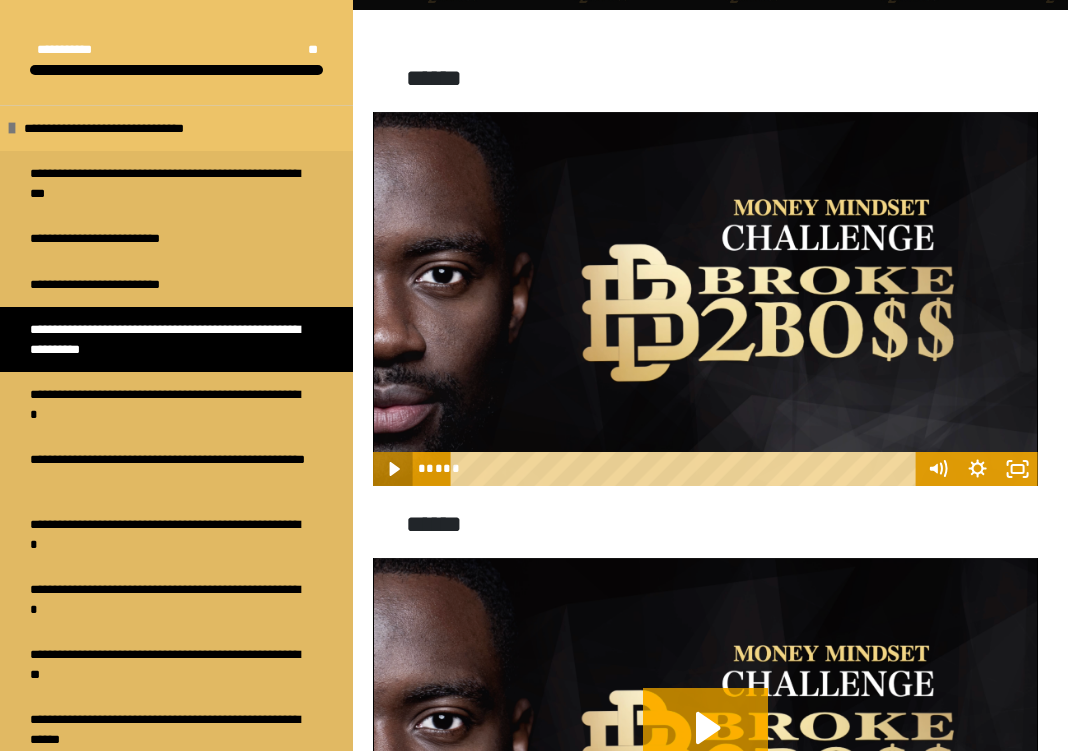 click 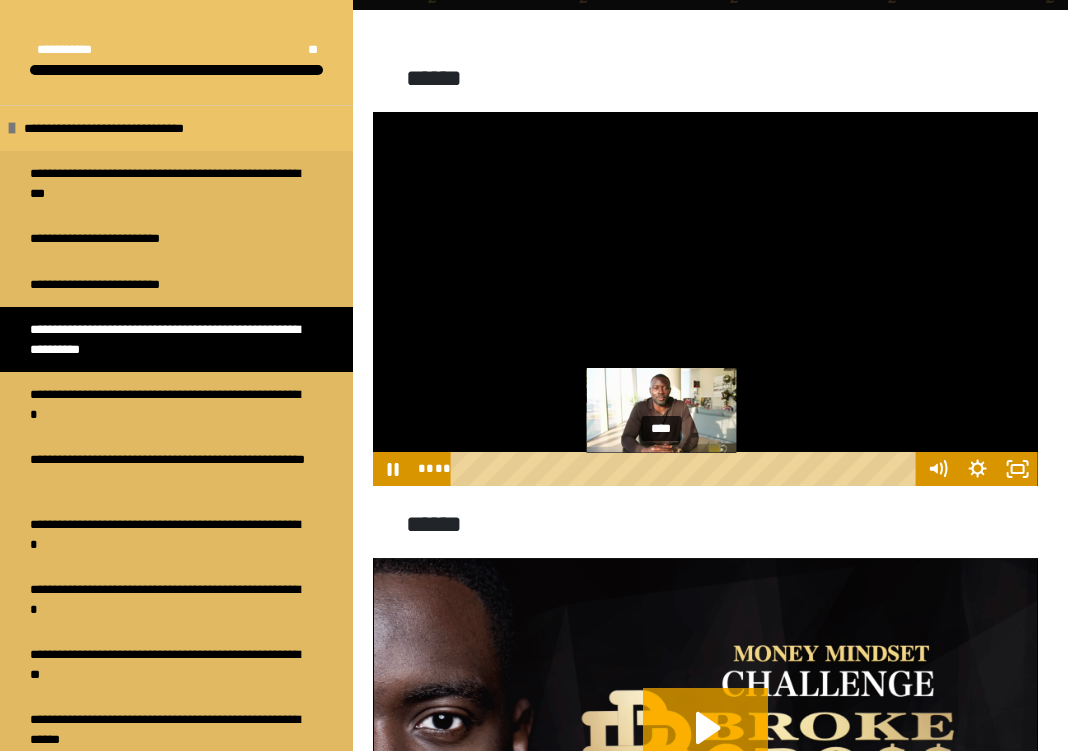 click on "****" at bounding box center (686, 469) 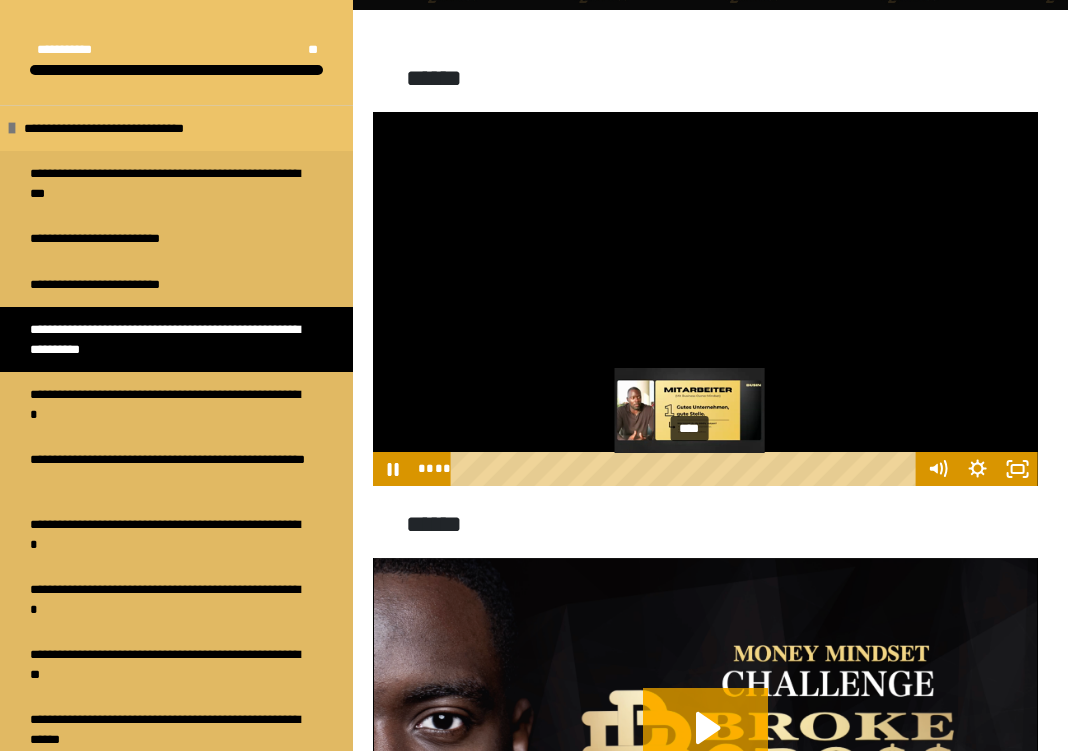 click on "****" at bounding box center (686, 469) 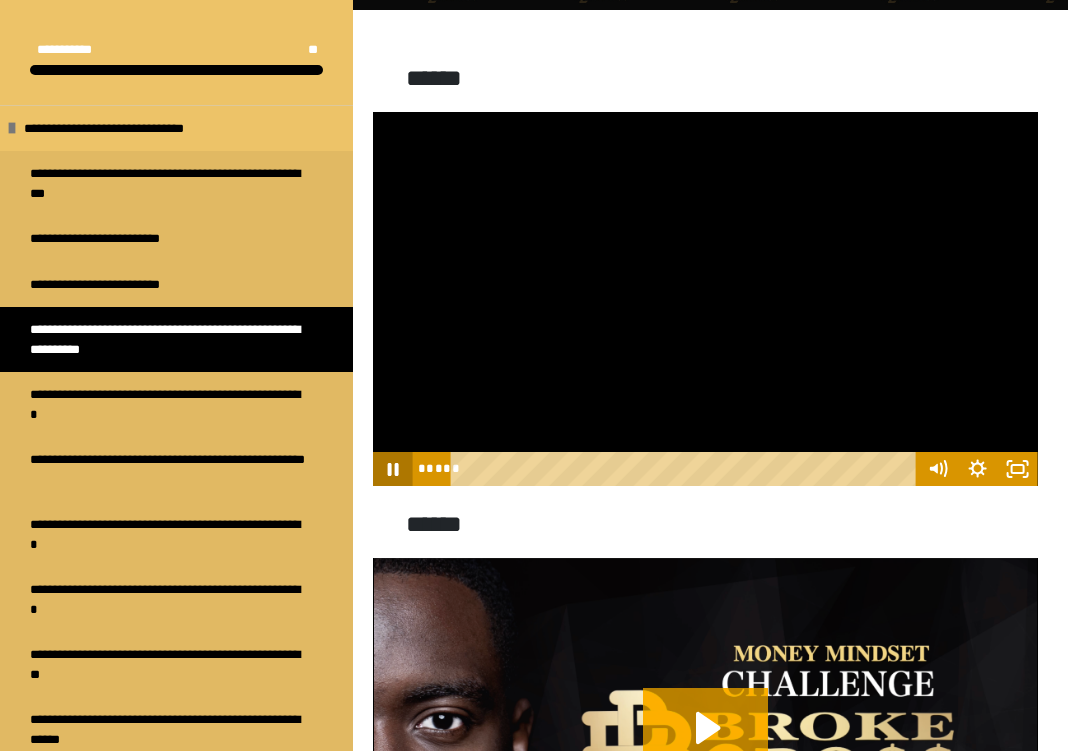 click 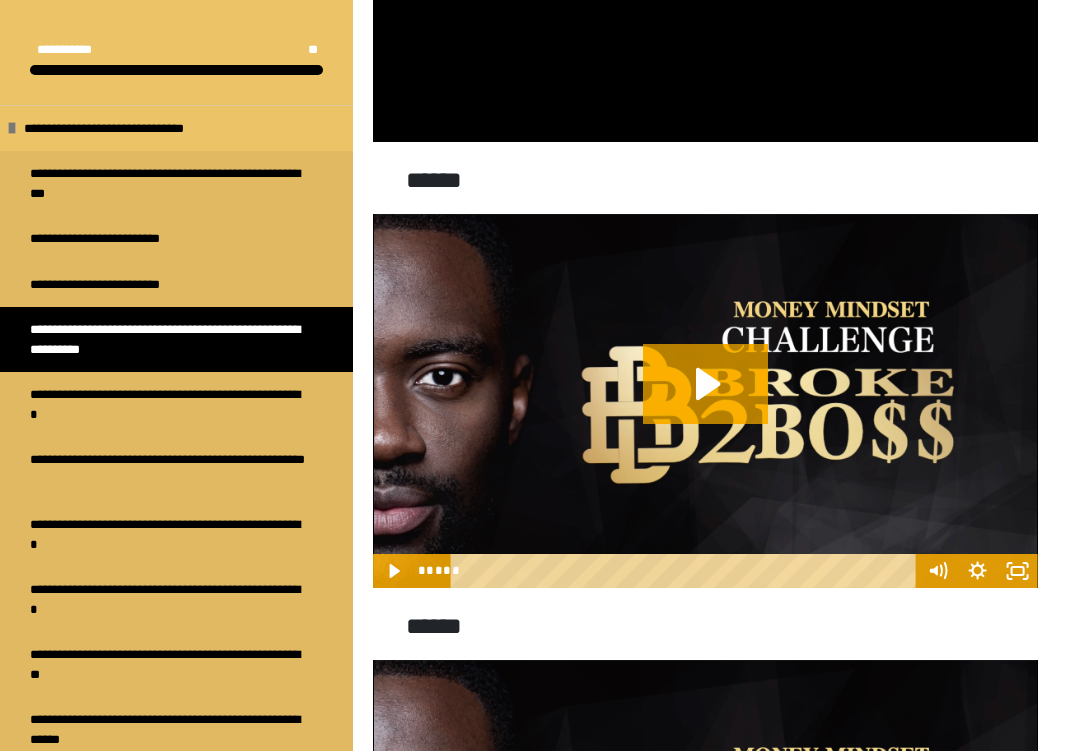 scroll, scrollTop: 696, scrollLeft: 0, axis: vertical 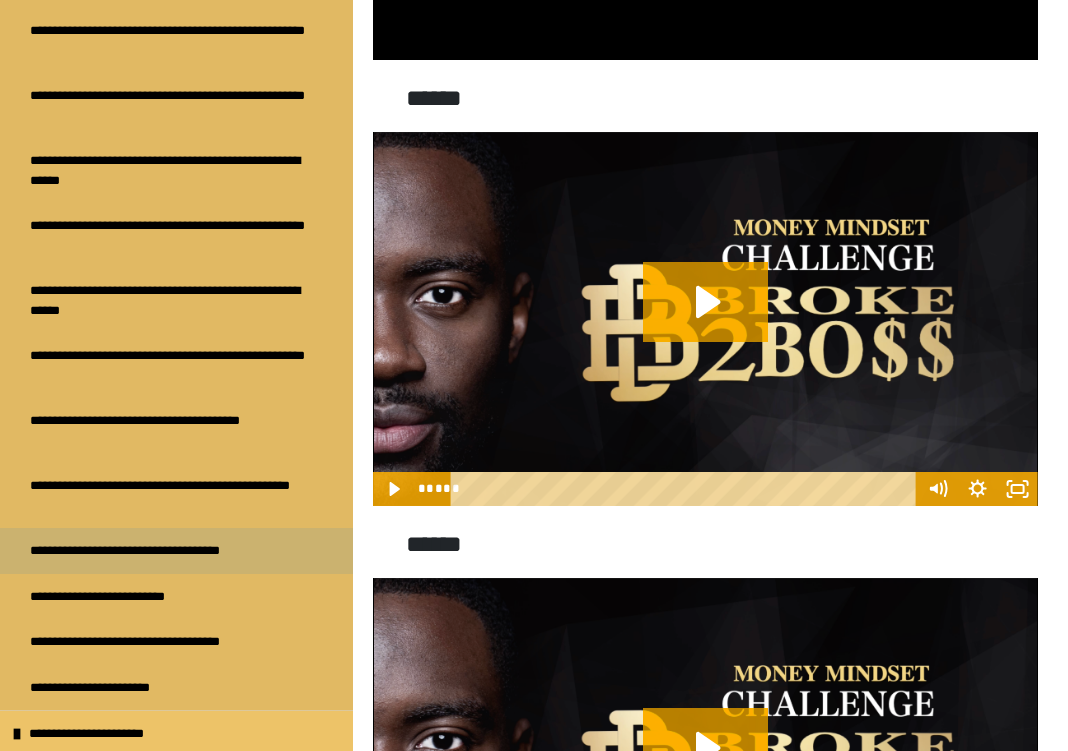 click on "**********" at bounding box center (155, 551) 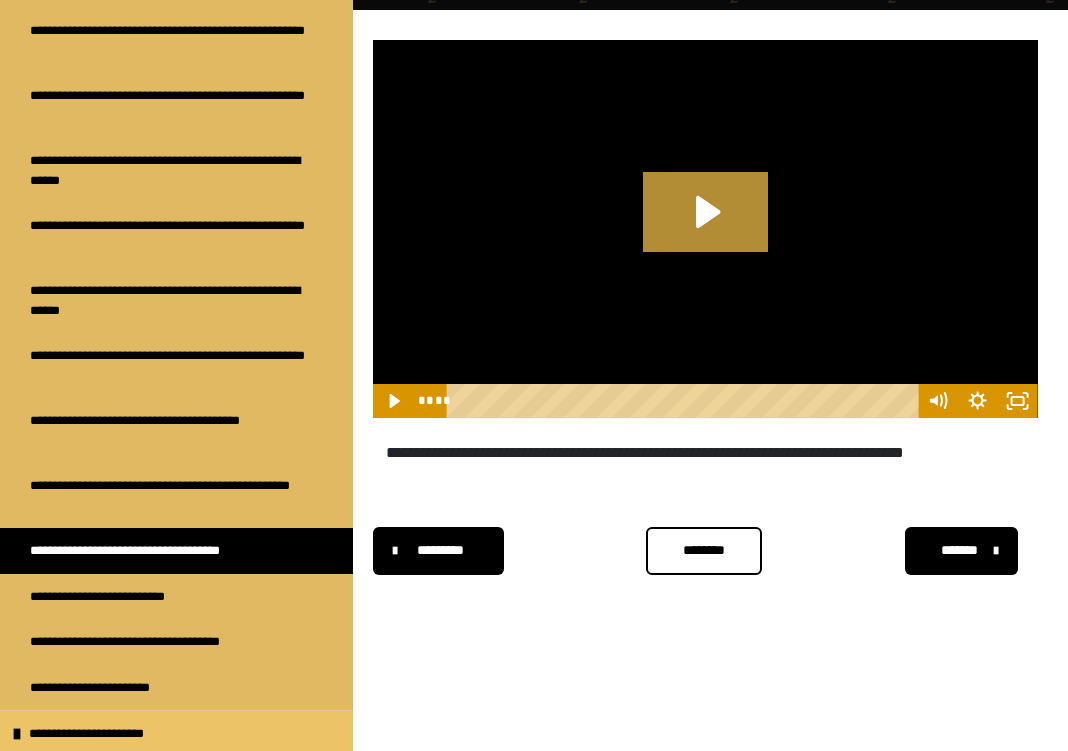 click 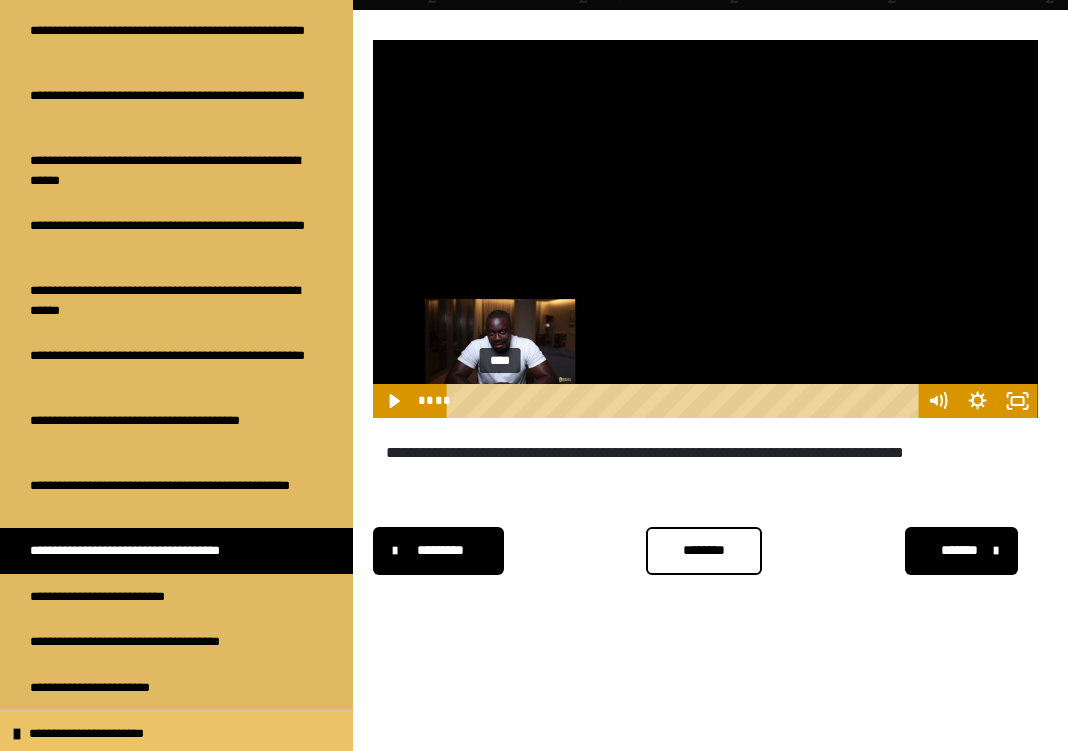 click on "****" at bounding box center (685, 401) 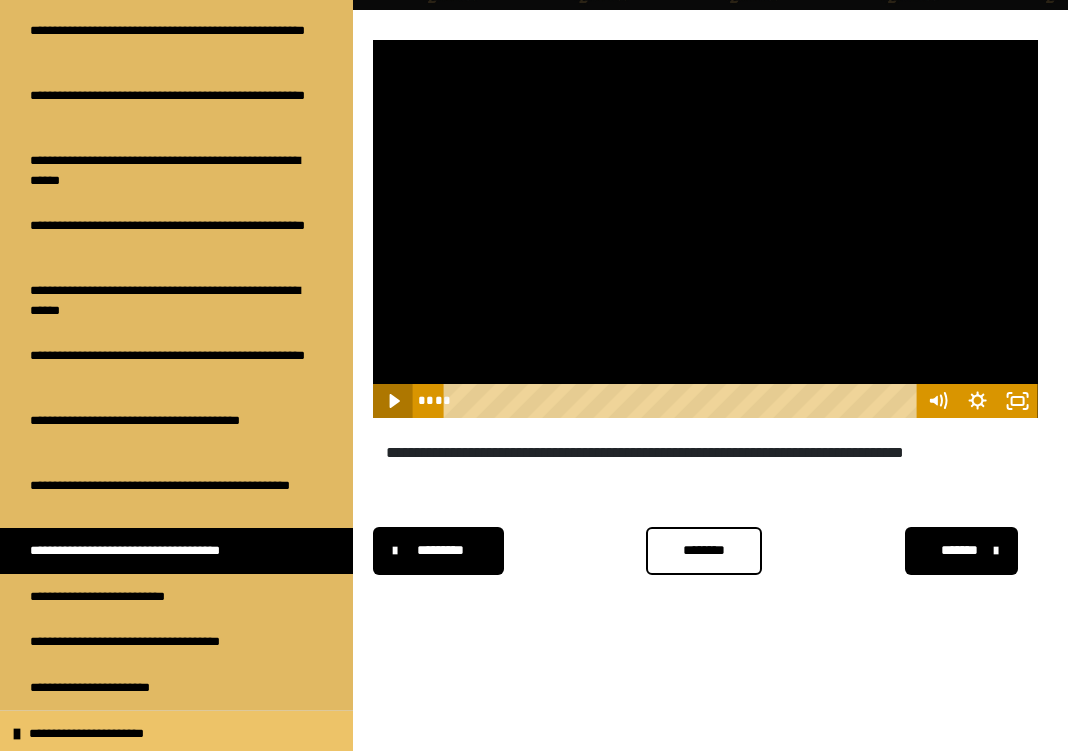 click 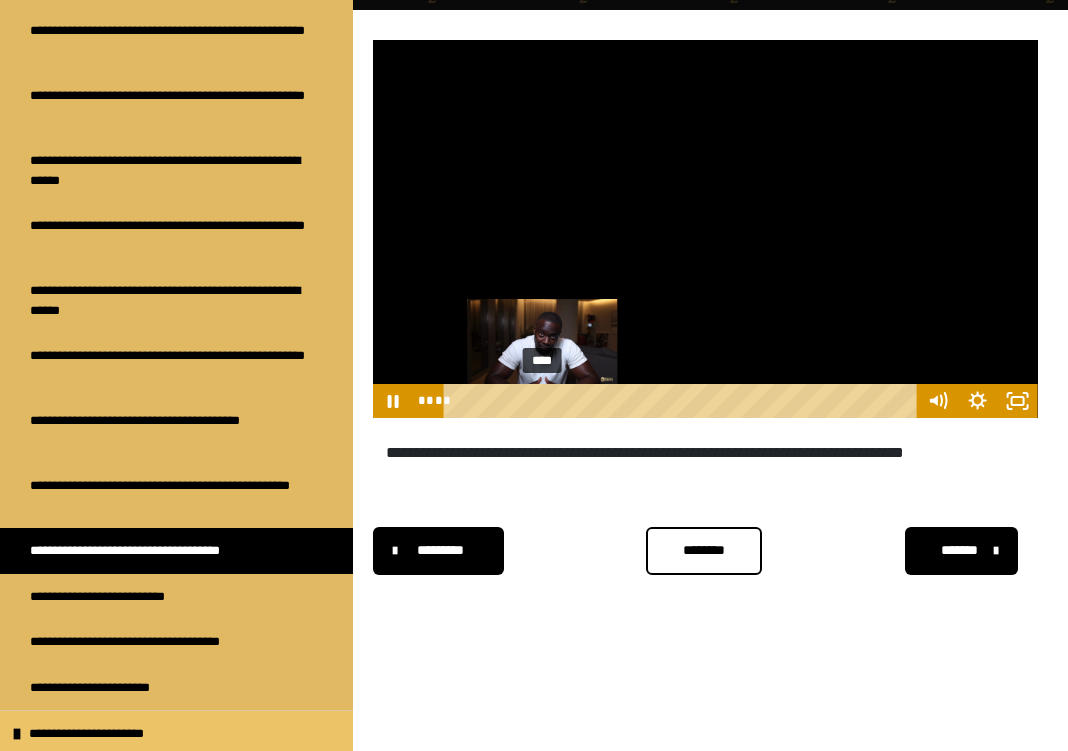 click on "****" at bounding box center (683, 401) 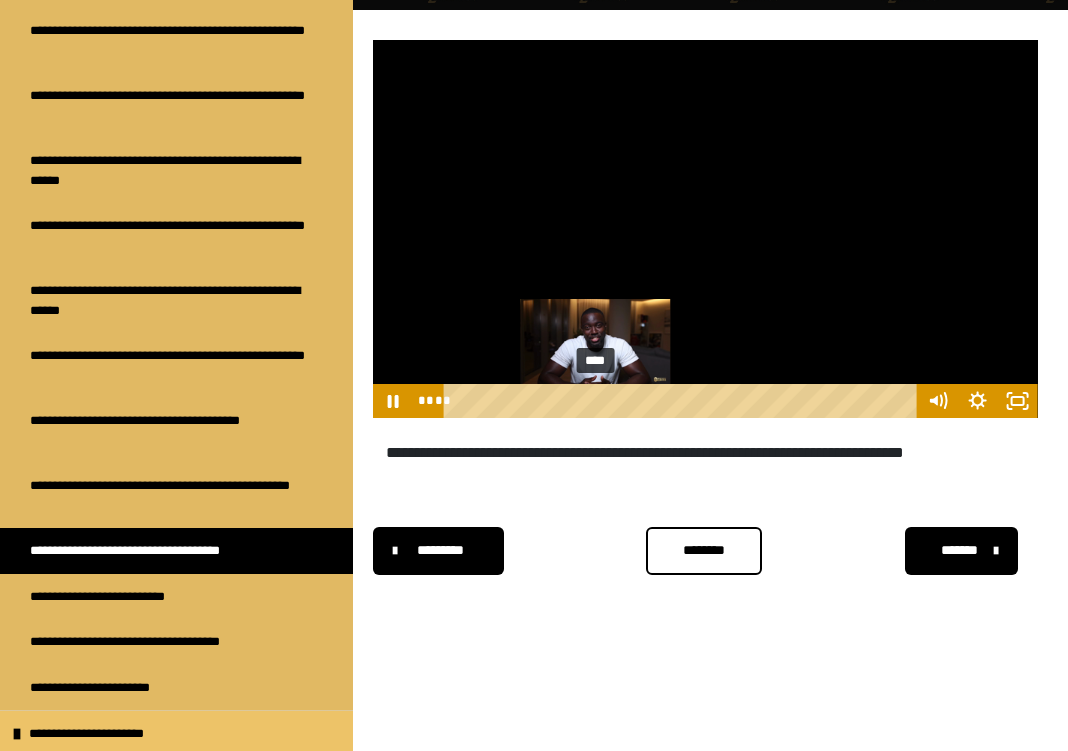 click on "****" at bounding box center (683, 401) 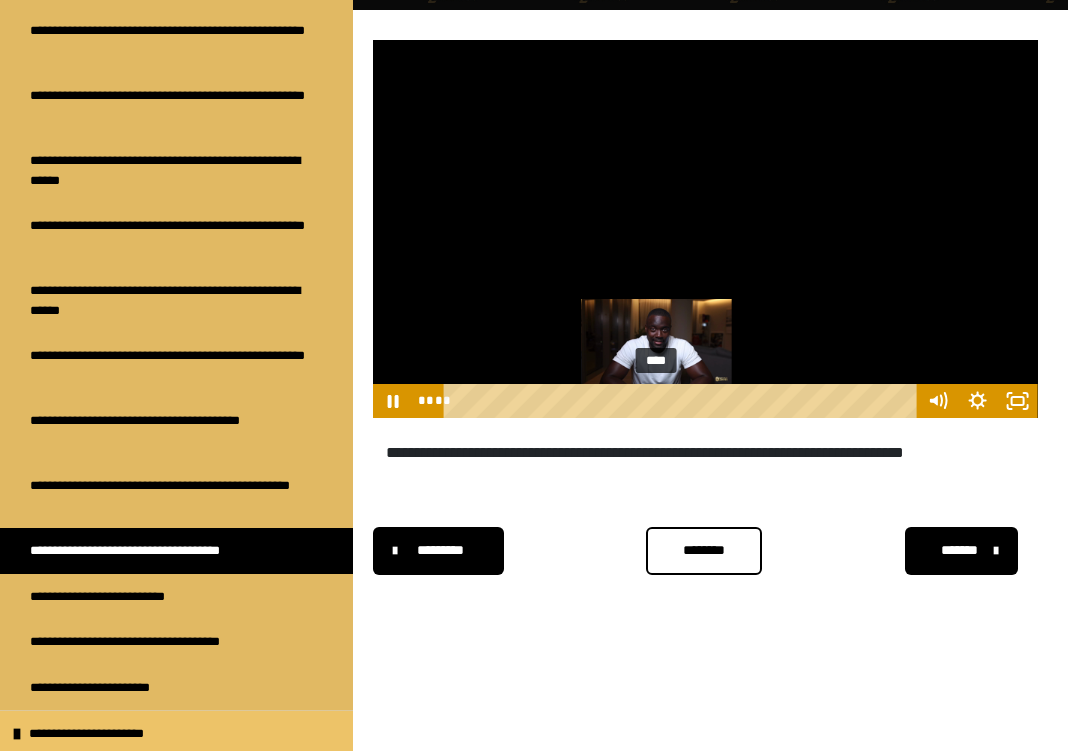 click on "****" at bounding box center (683, 401) 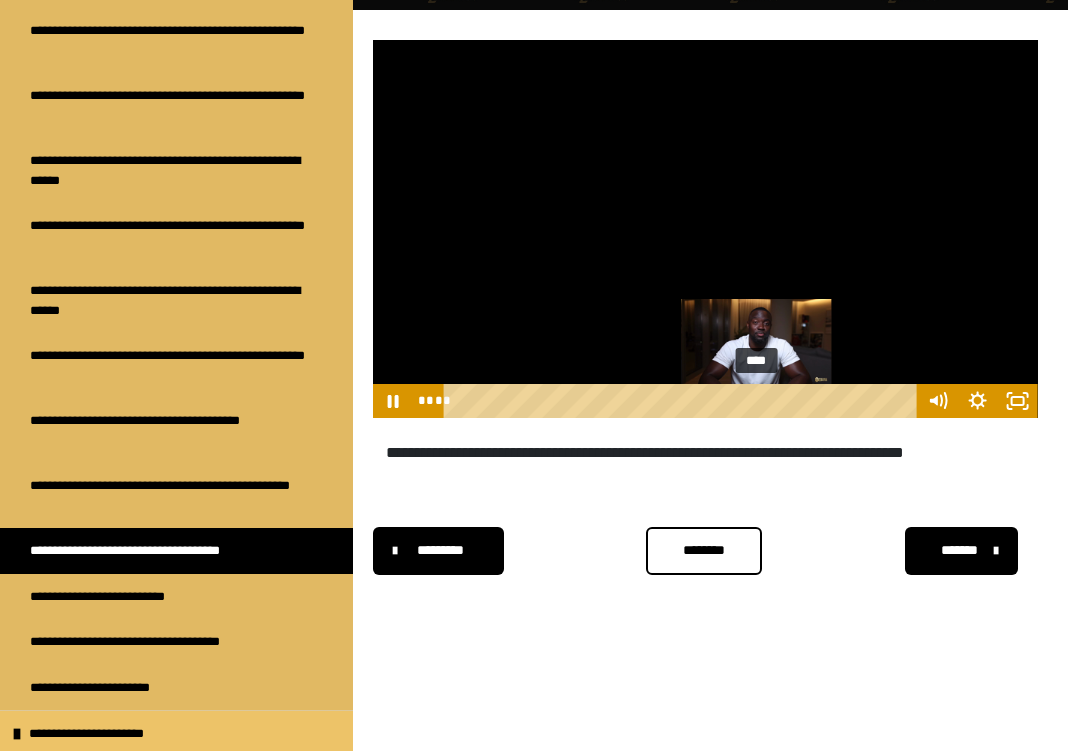 click on "****" at bounding box center (683, 401) 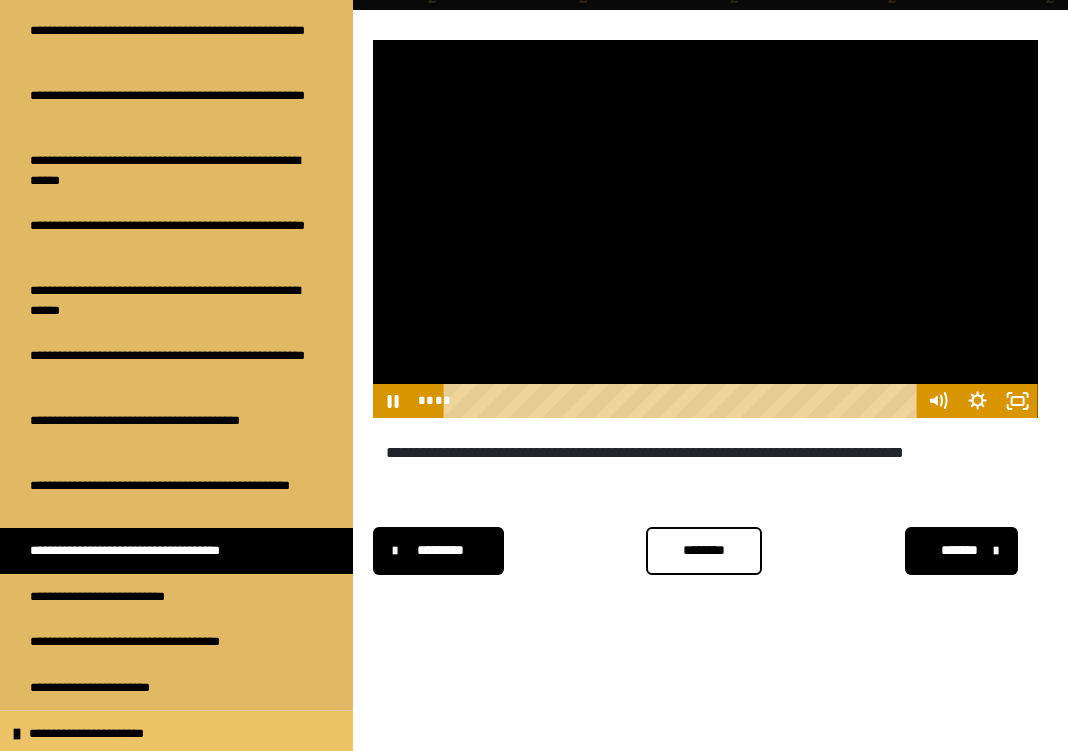 click at bounding box center (705, 229) 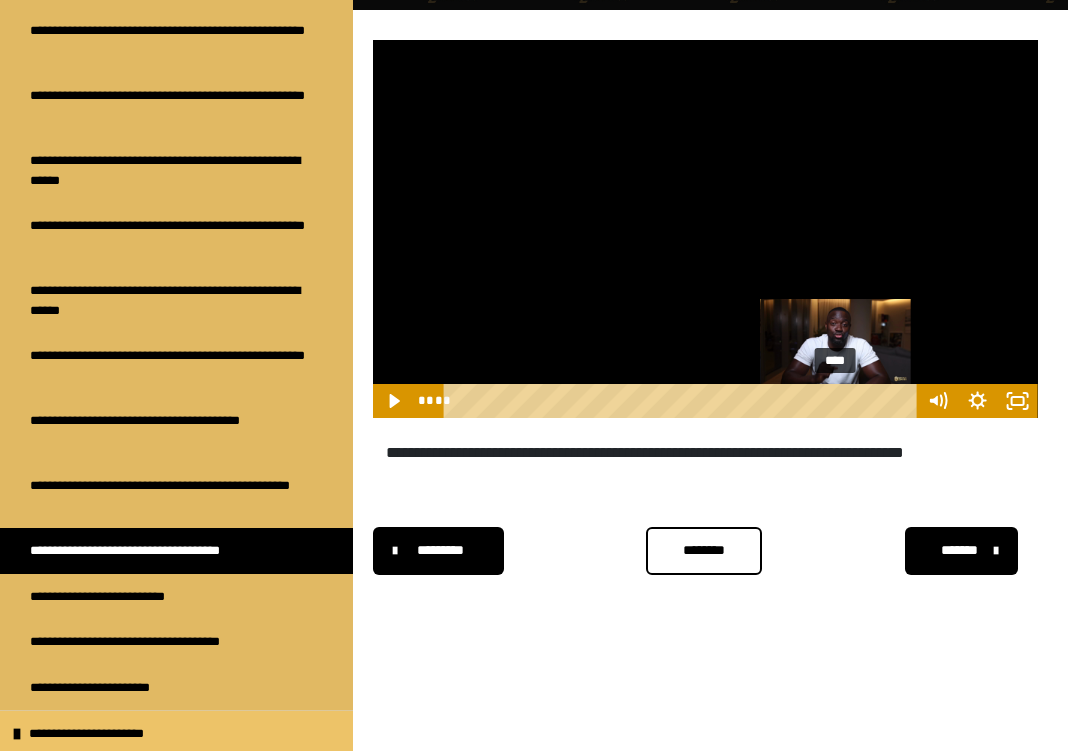 click on "****" at bounding box center [683, 401] 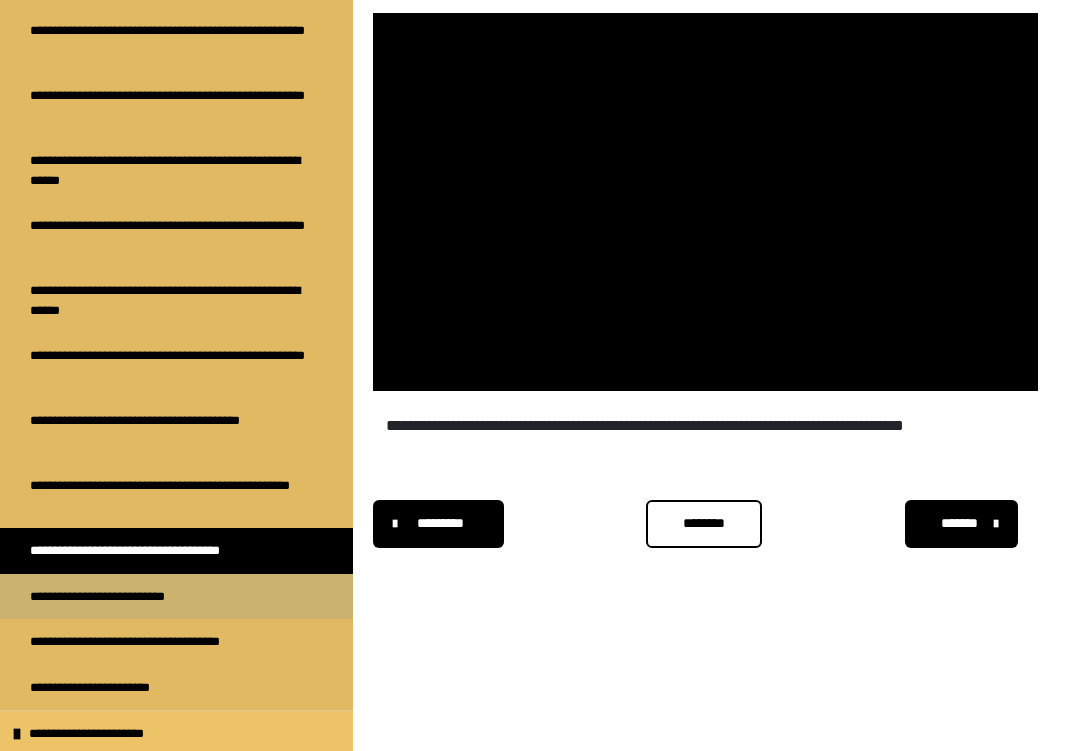scroll, scrollTop: 303, scrollLeft: 0, axis: vertical 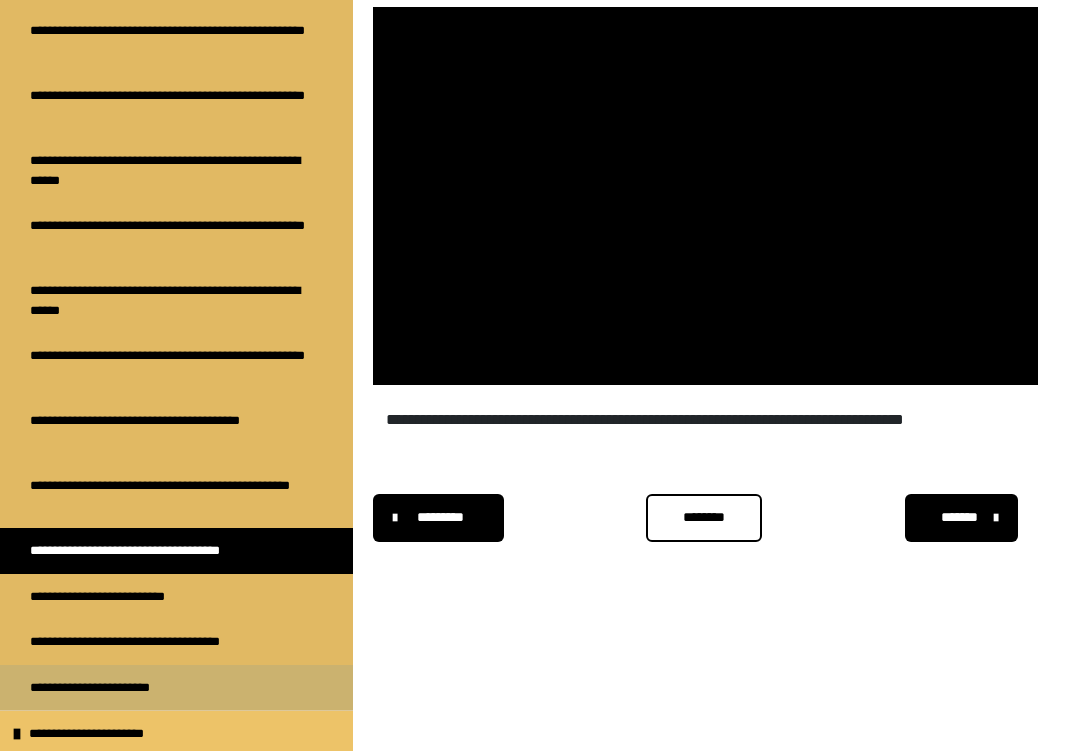 click on "**********" at bounding box center (112, 688) 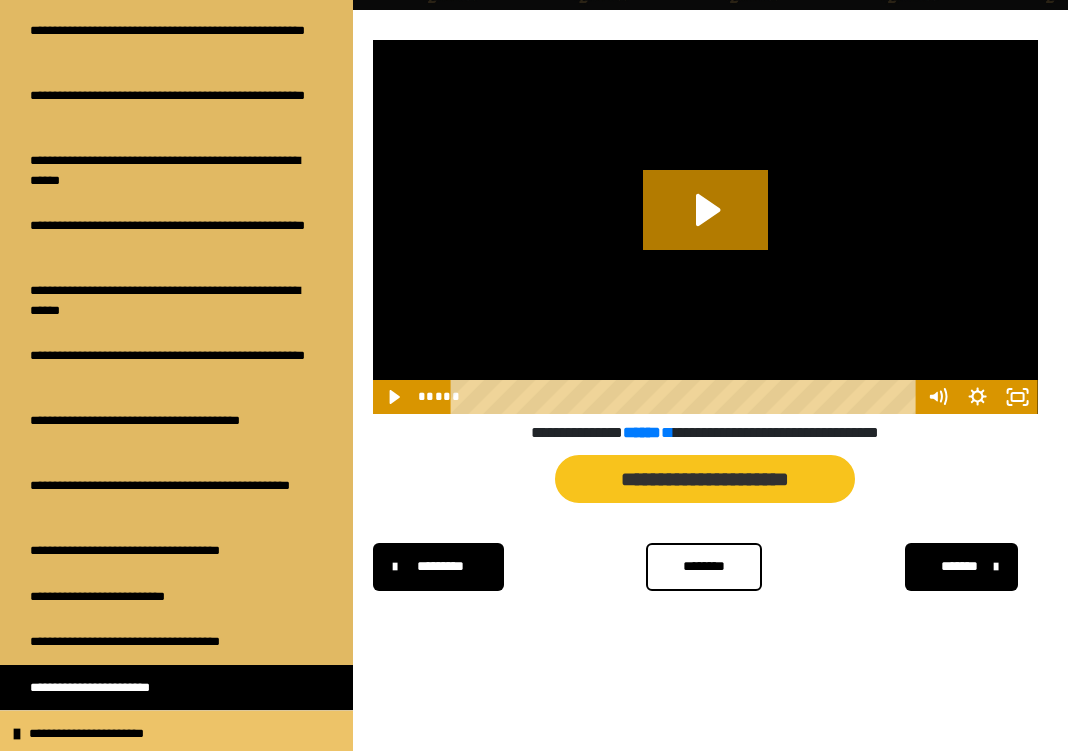 click at bounding box center (705, 227) 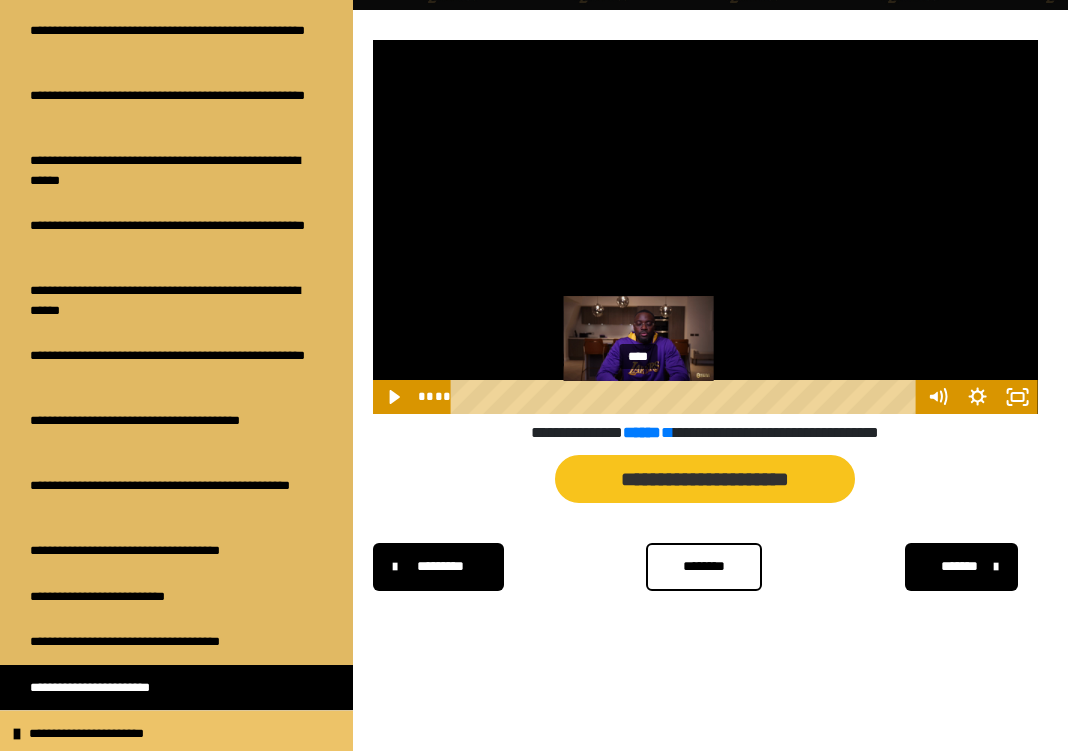 click on "****" at bounding box center [686, 397] 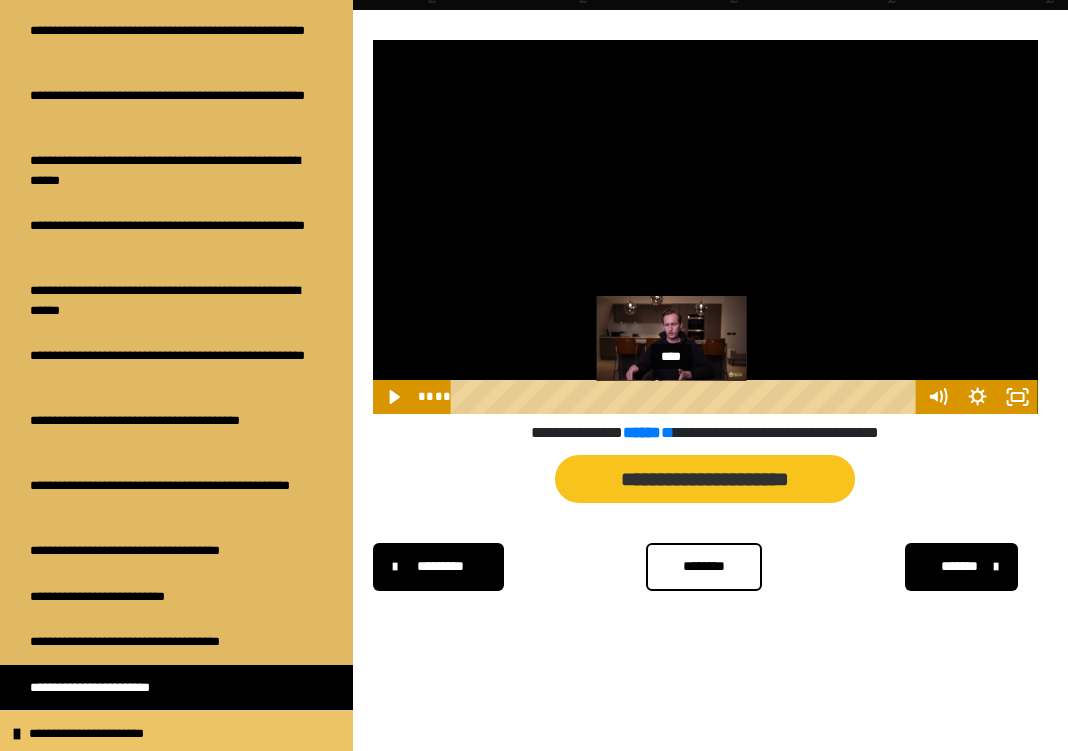 click on "****" at bounding box center [686, 397] 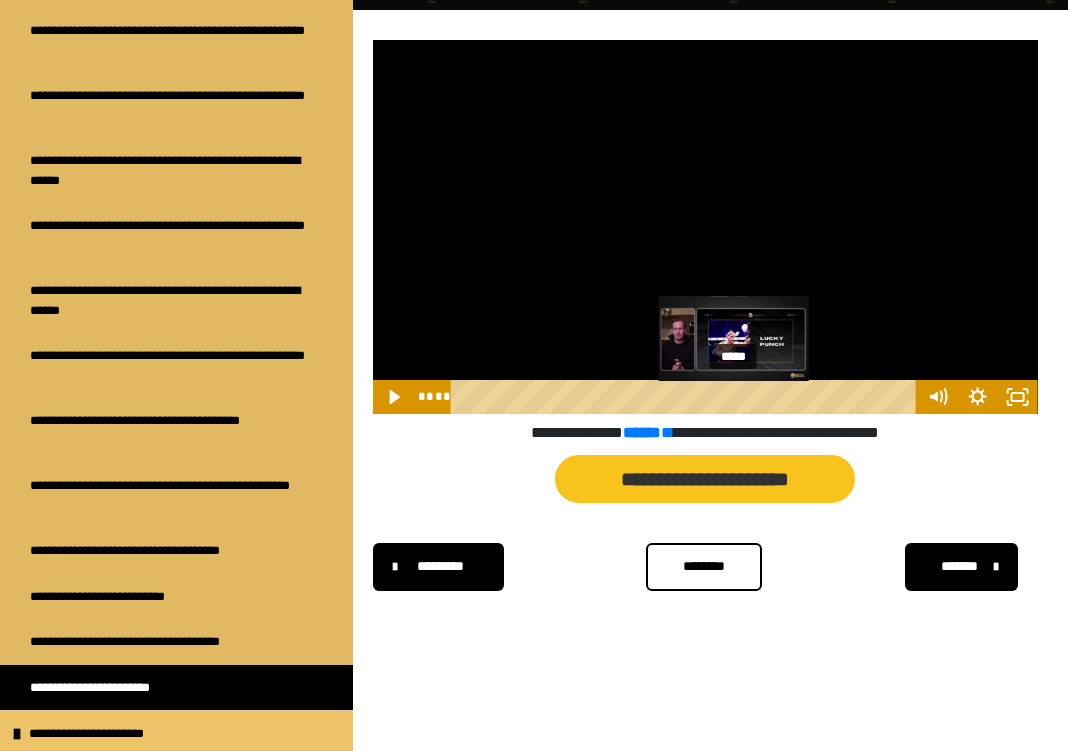 click on "*****" at bounding box center [686, 397] 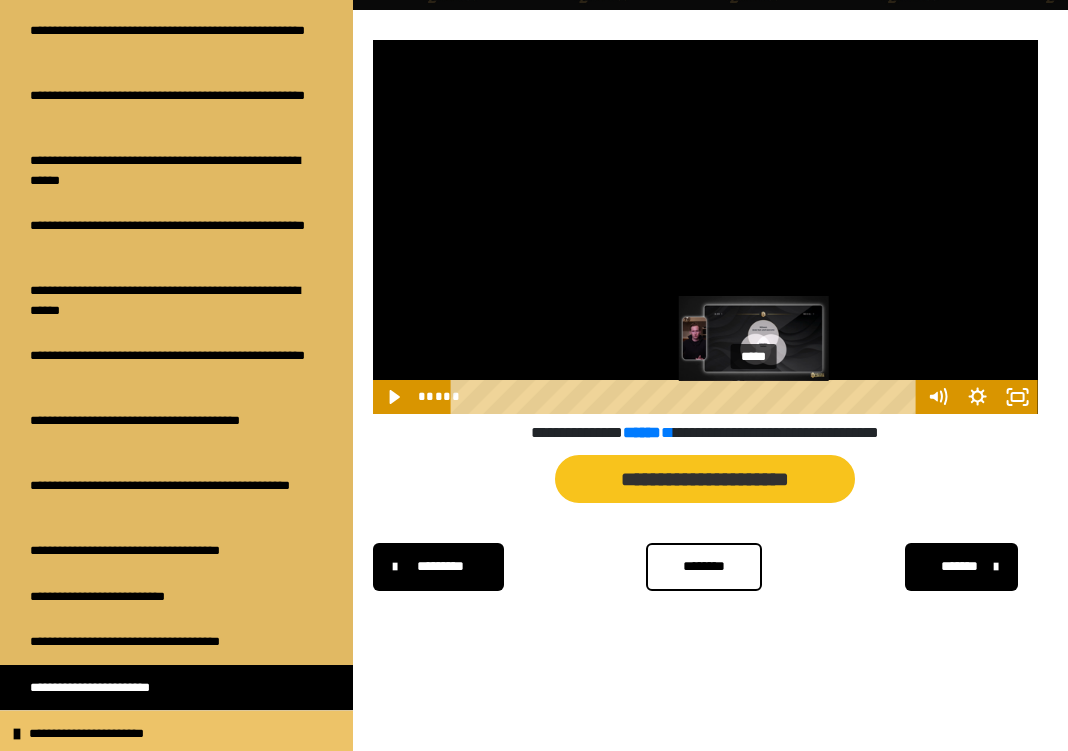 click on "*****" at bounding box center [686, 397] 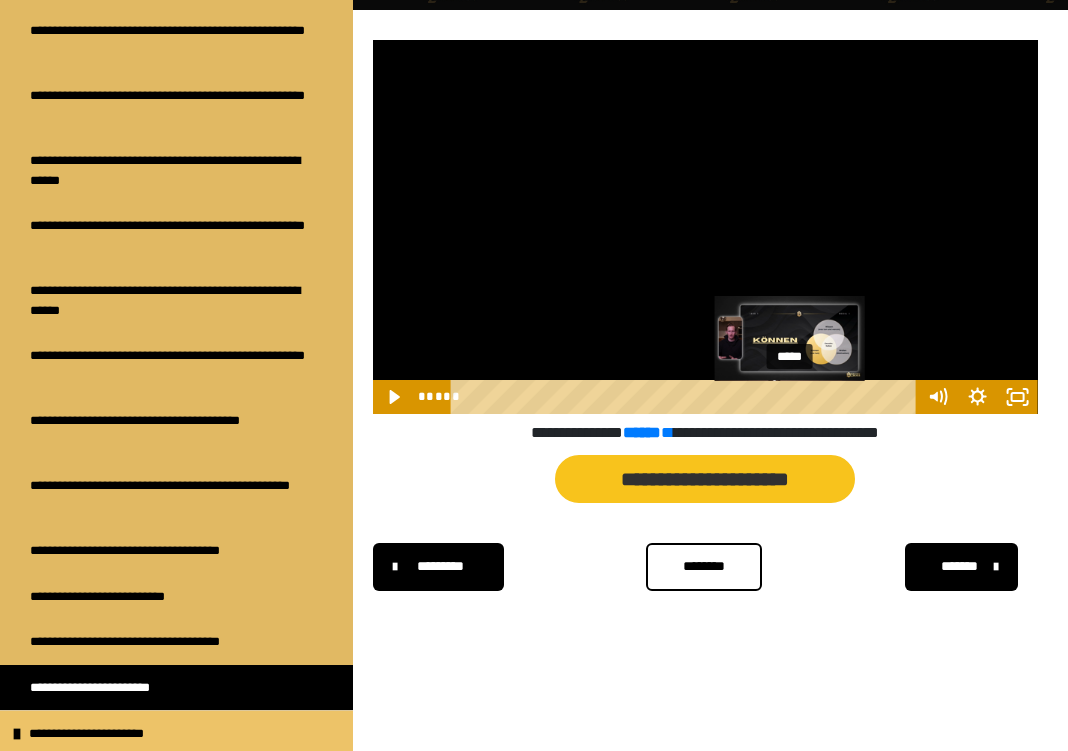 click on "*****" at bounding box center [686, 397] 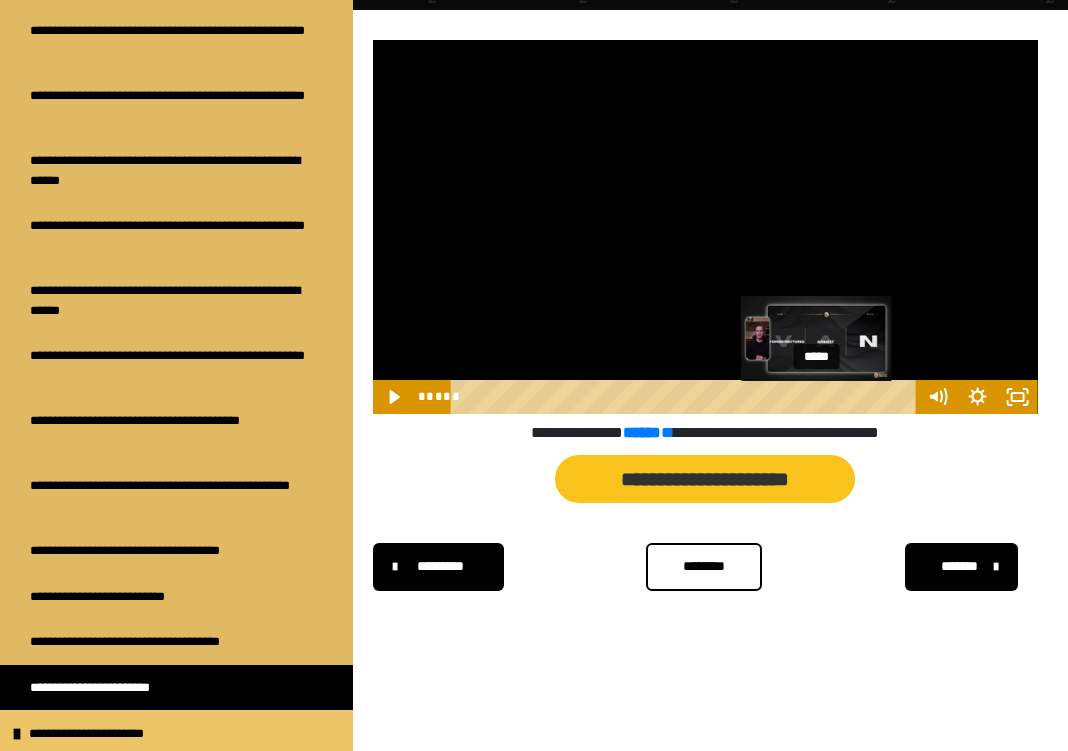click on "*****" at bounding box center [686, 397] 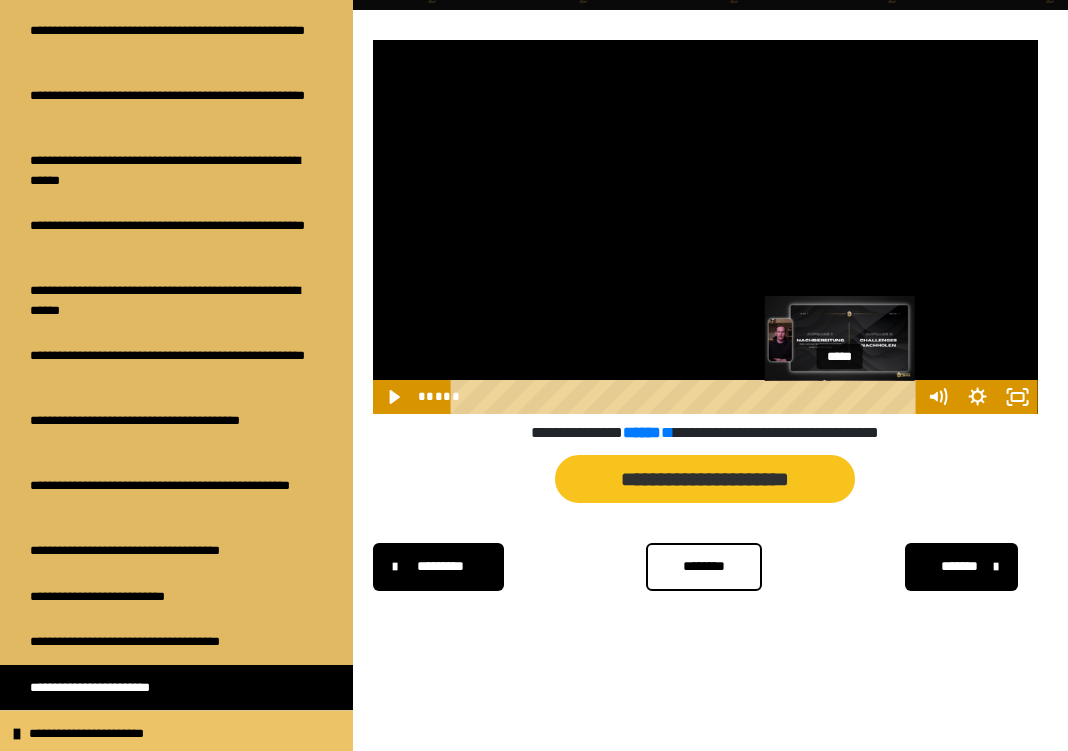 click on "*****" at bounding box center (686, 397) 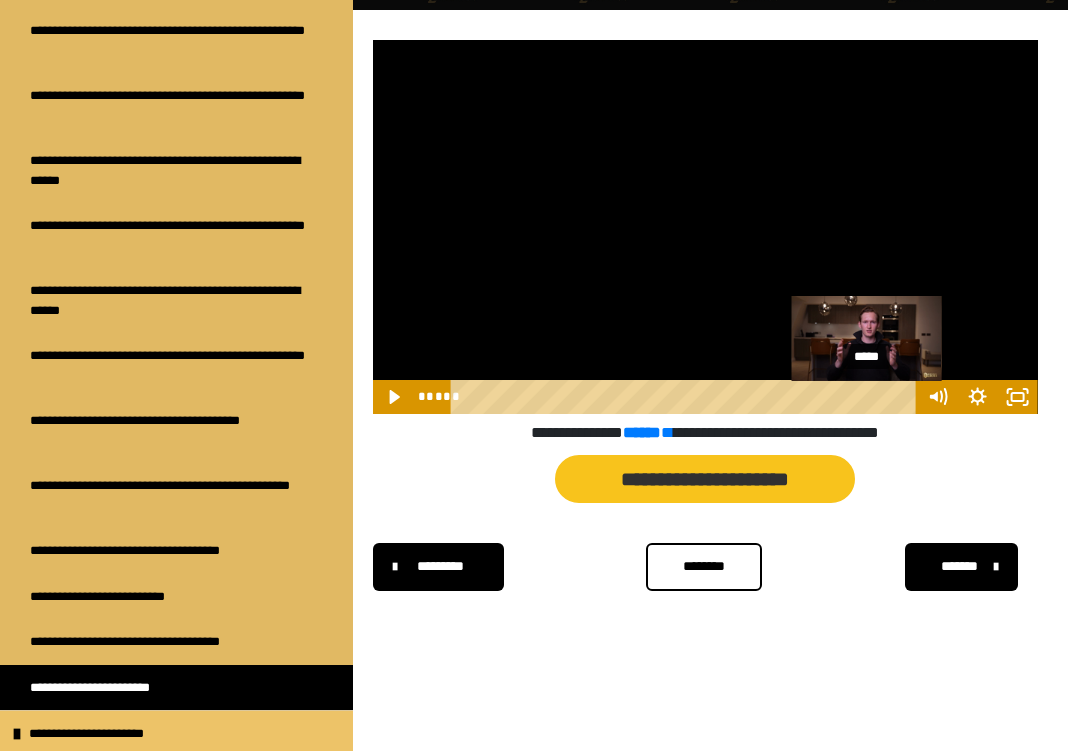 click on "*****" at bounding box center [686, 397] 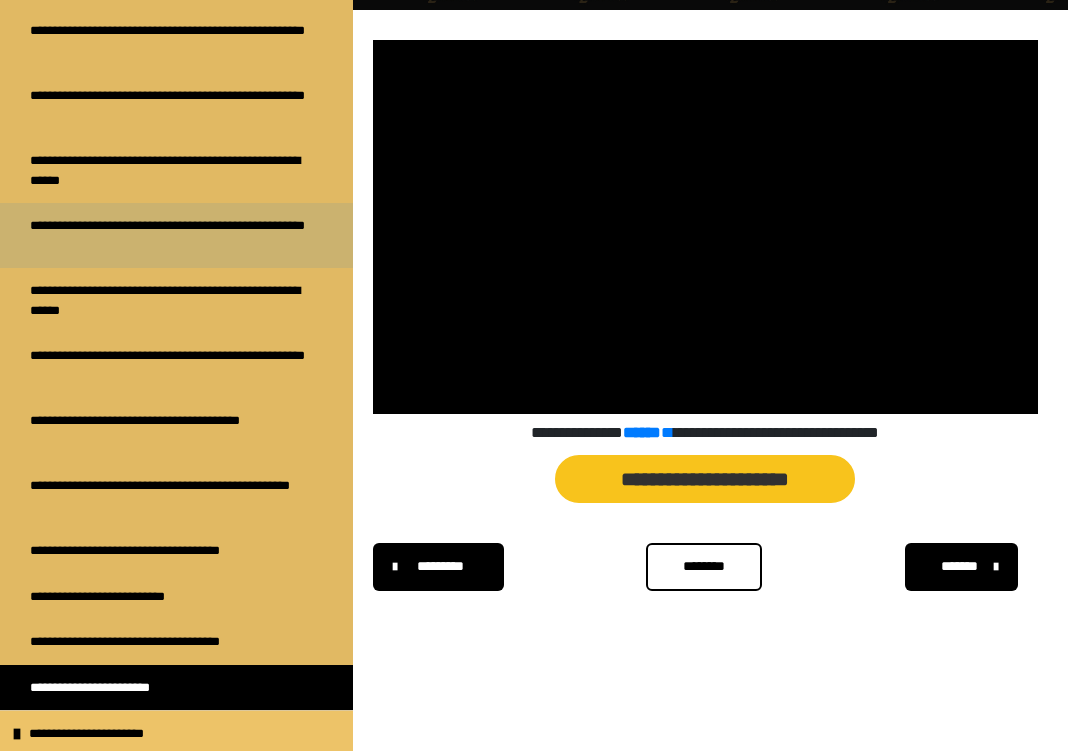 scroll, scrollTop: 0, scrollLeft: 0, axis: both 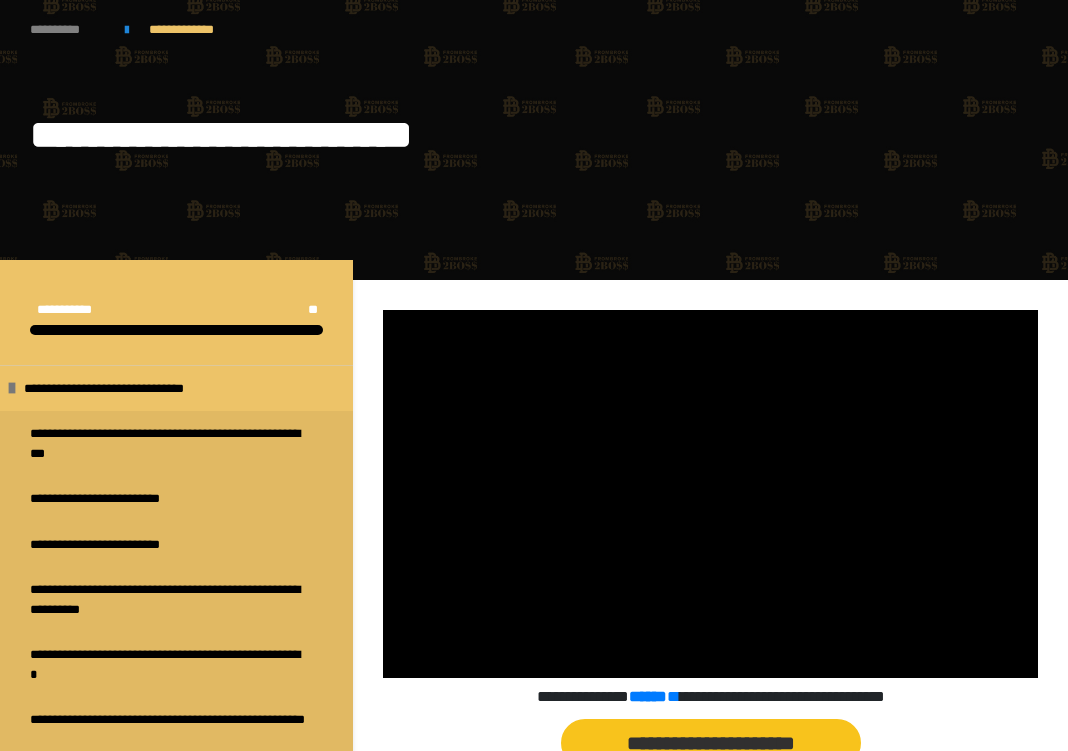 click on "**********" at bounding box center [67, 30] 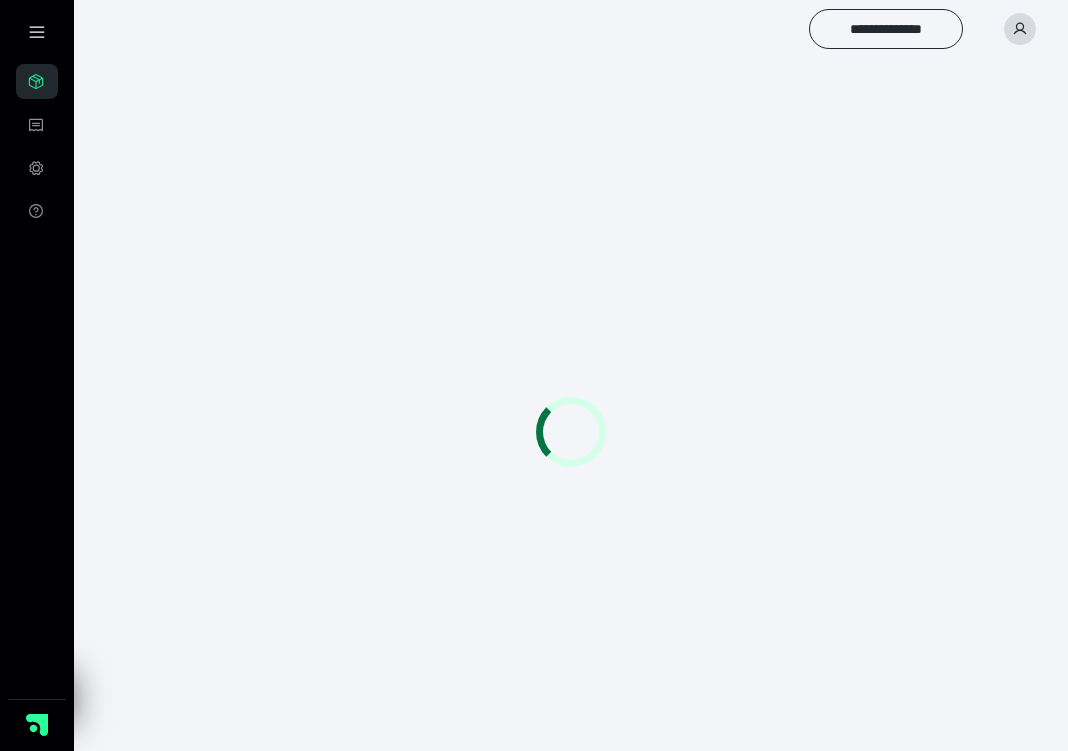 scroll, scrollTop: 0, scrollLeft: 0, axis: both 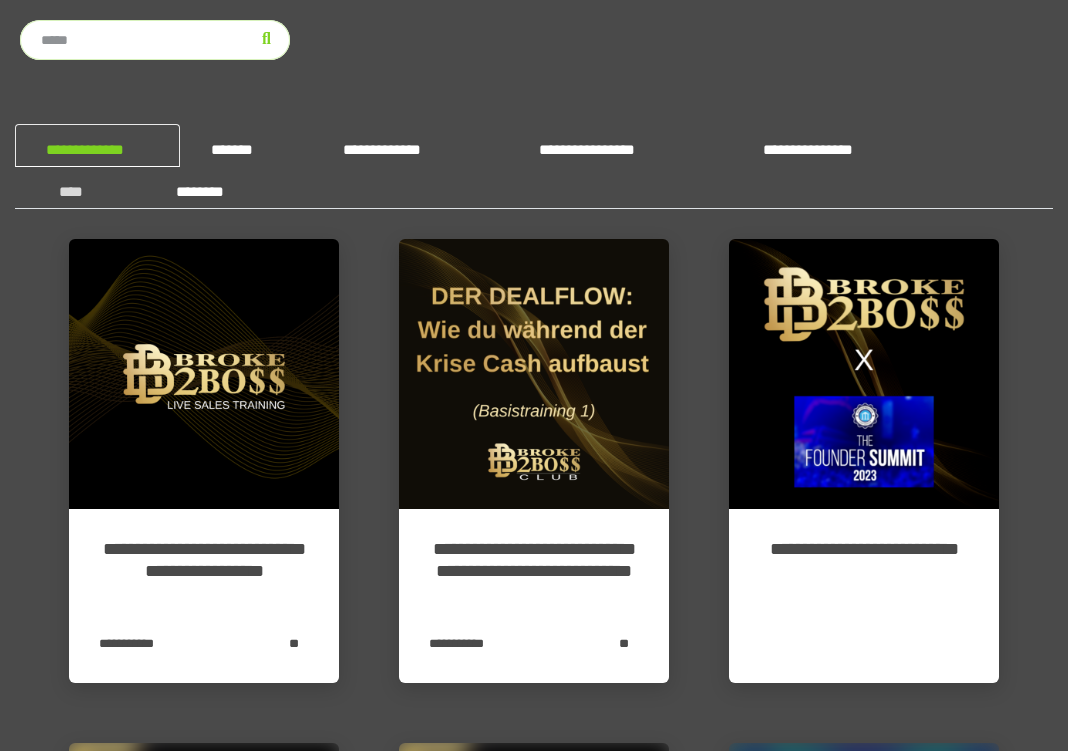 click on "****" at bounding box center [79, 187] 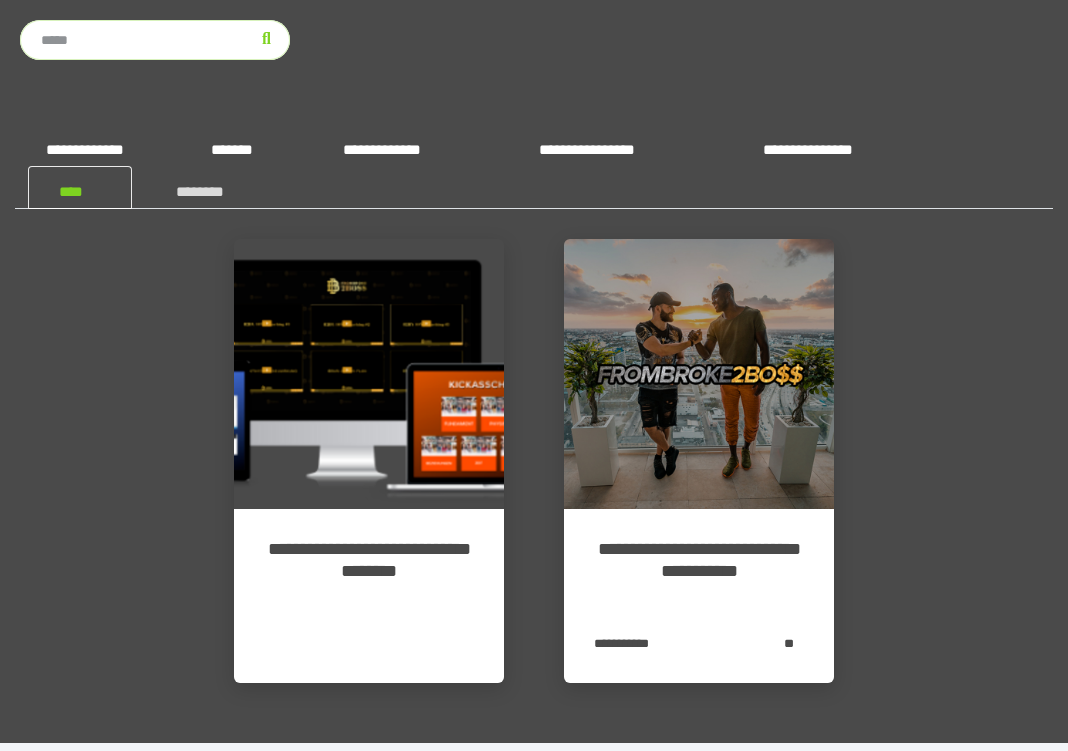 click on "********" at bounding box center (213, 187) 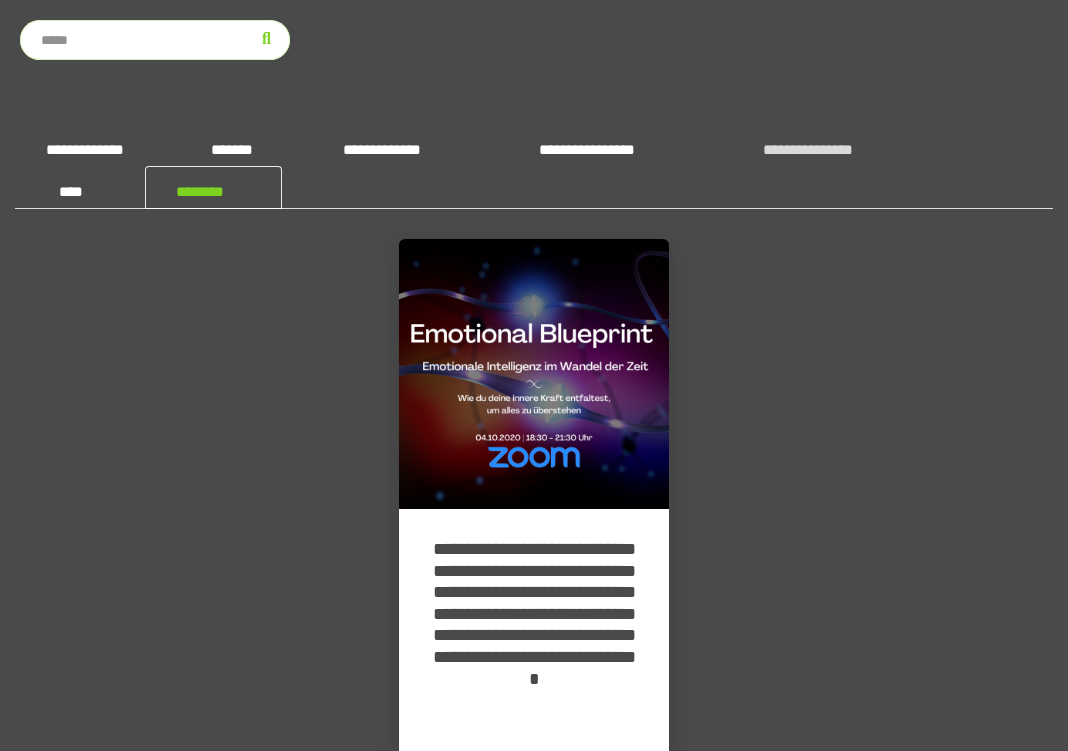click on "**********" at bounding box center (838, 145) 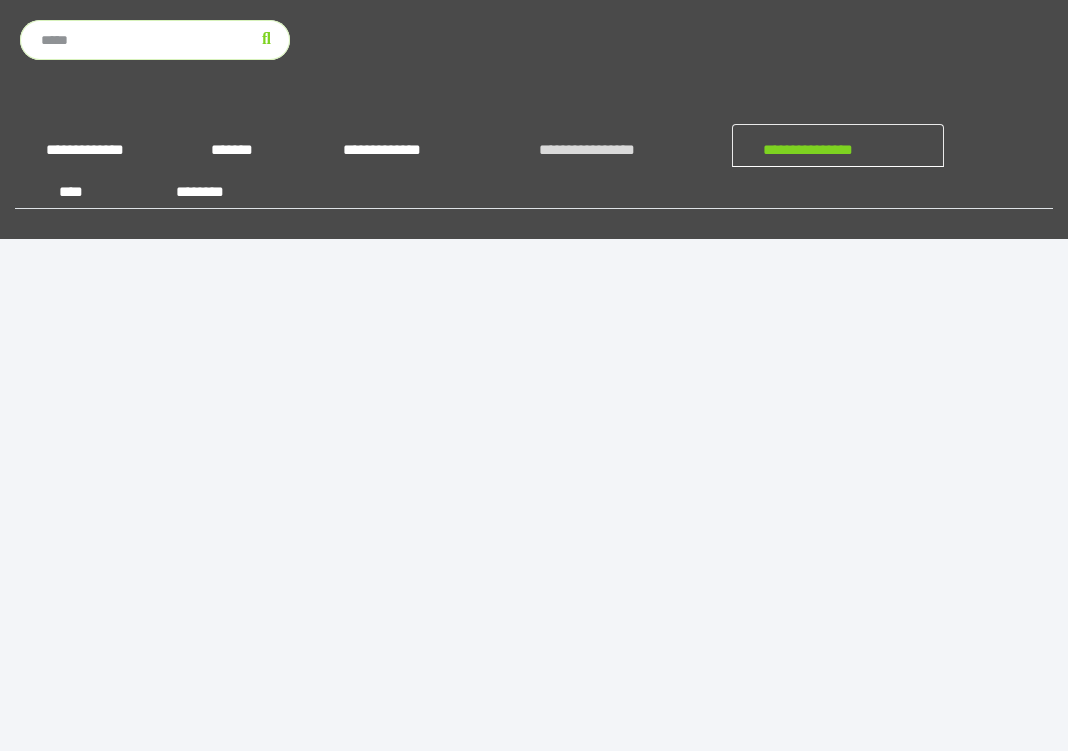click on "**********" at bounding box center [620, 145] 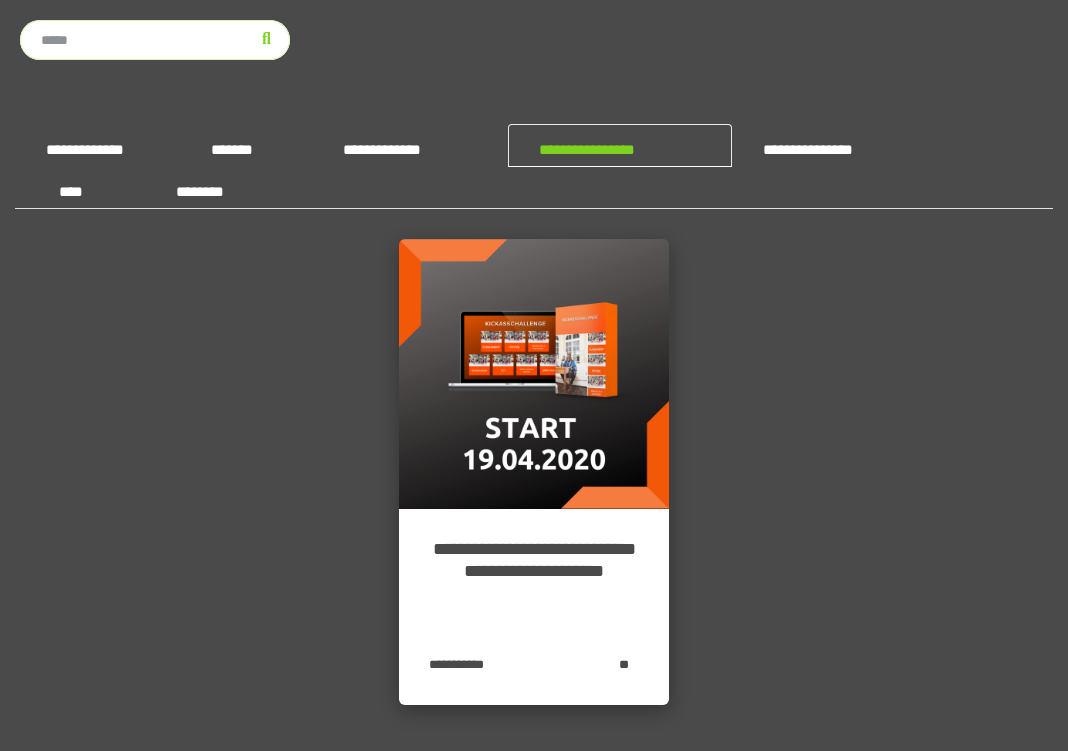 click at bounding box center (534, 374) 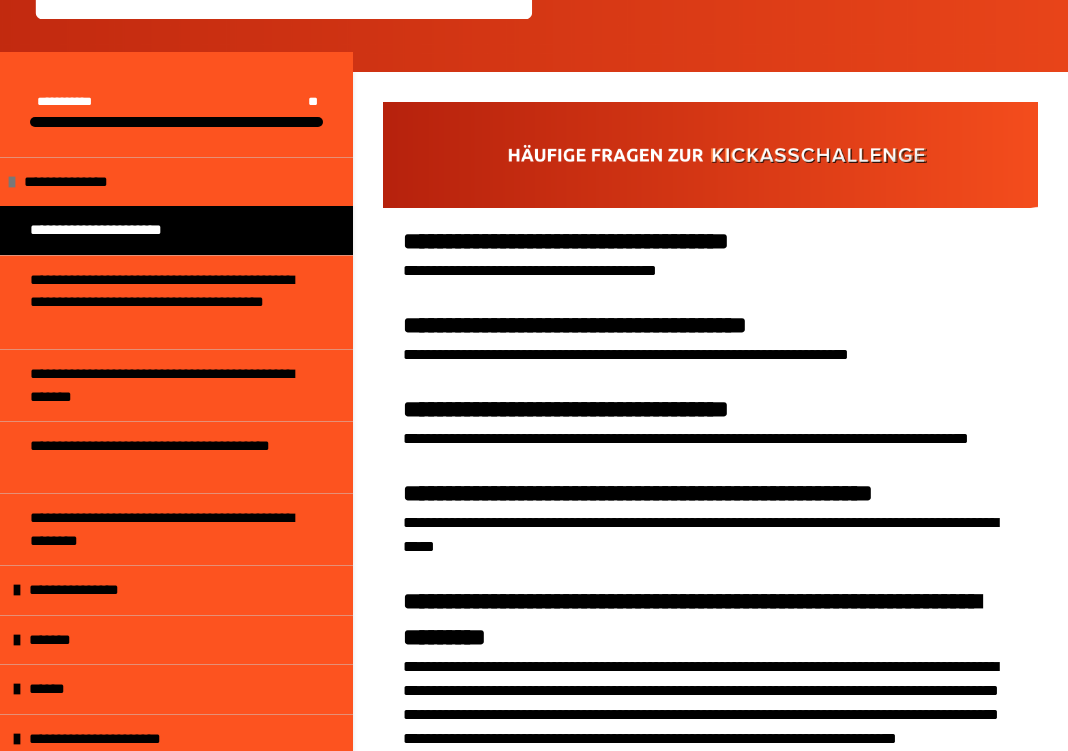 scroll, scrollTop: 213, scrollLeft: 0, axis: vertical 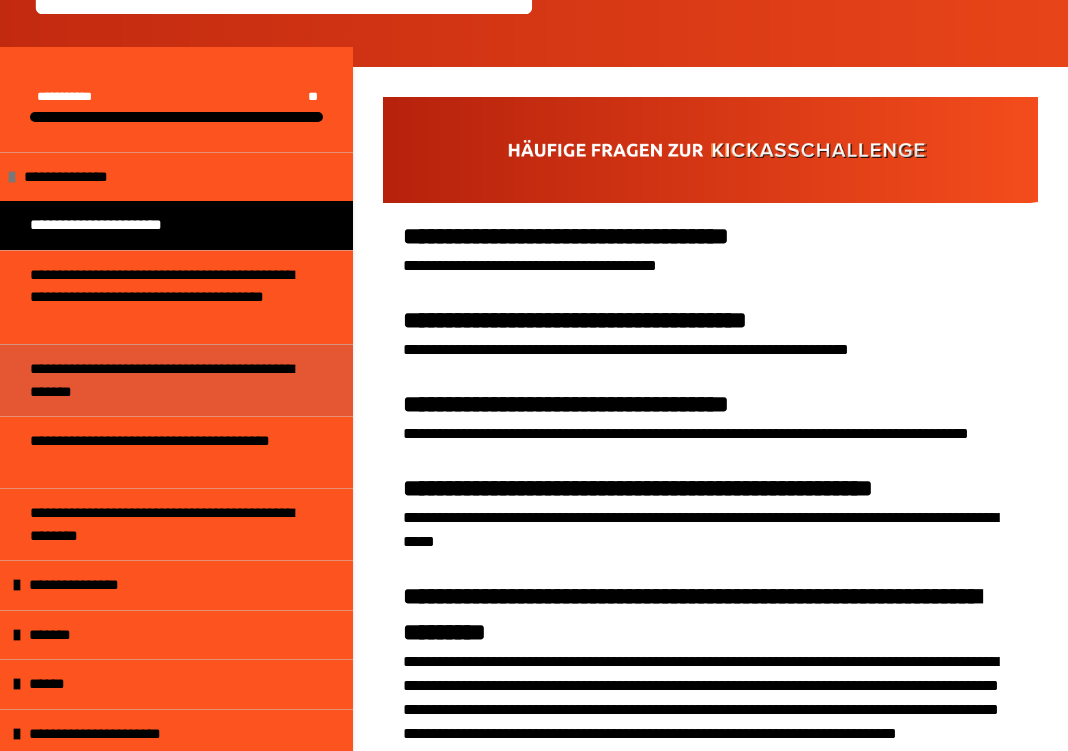 click on "**********" at bounding box center [168, 380] 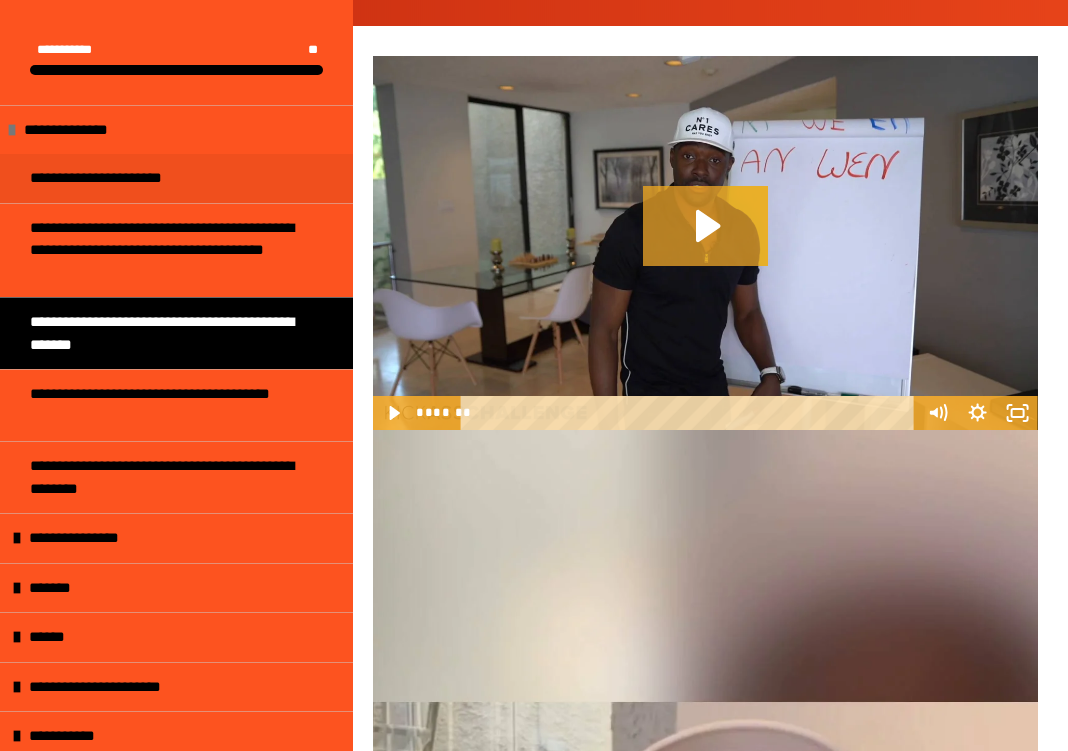 scroll, scrollTop: 286, scrollLeft: 0, axis: vertical 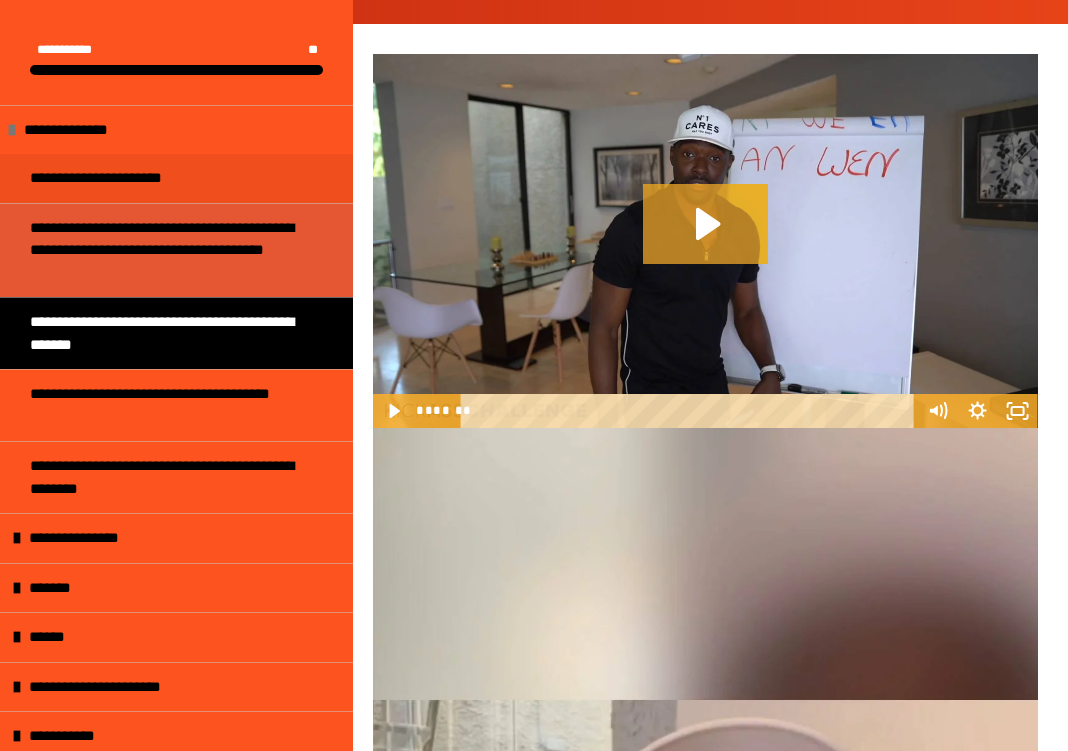 click on "**********" at bounding box center [168, 251] 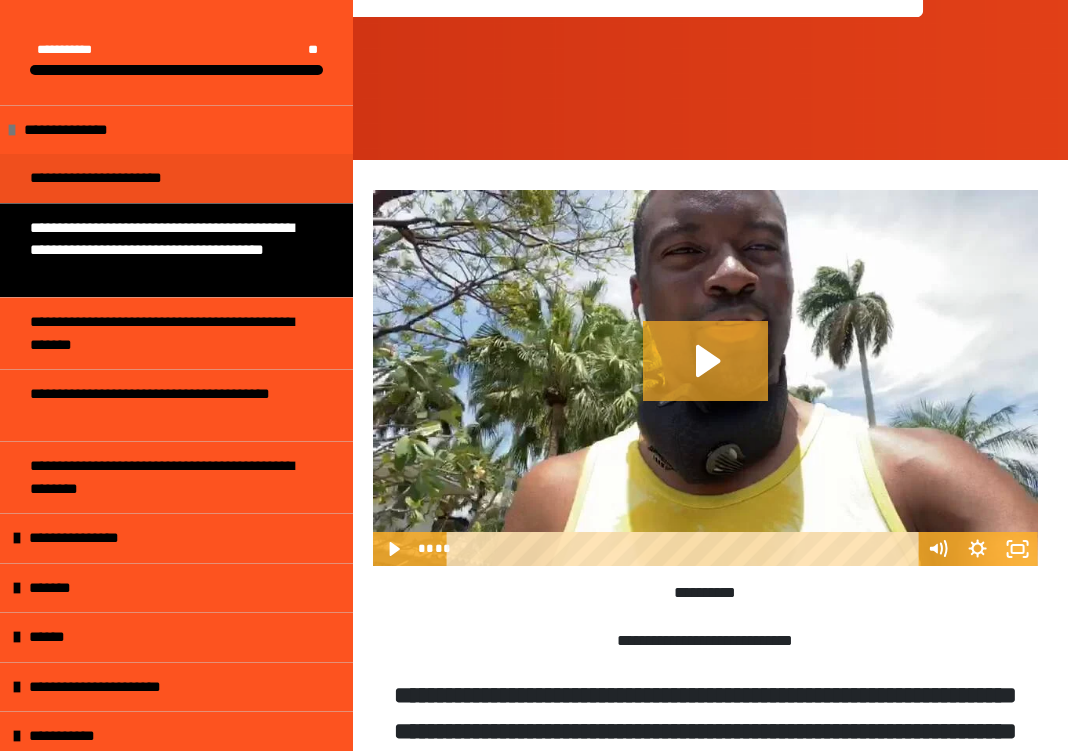 click at bounding box center [705, 378] 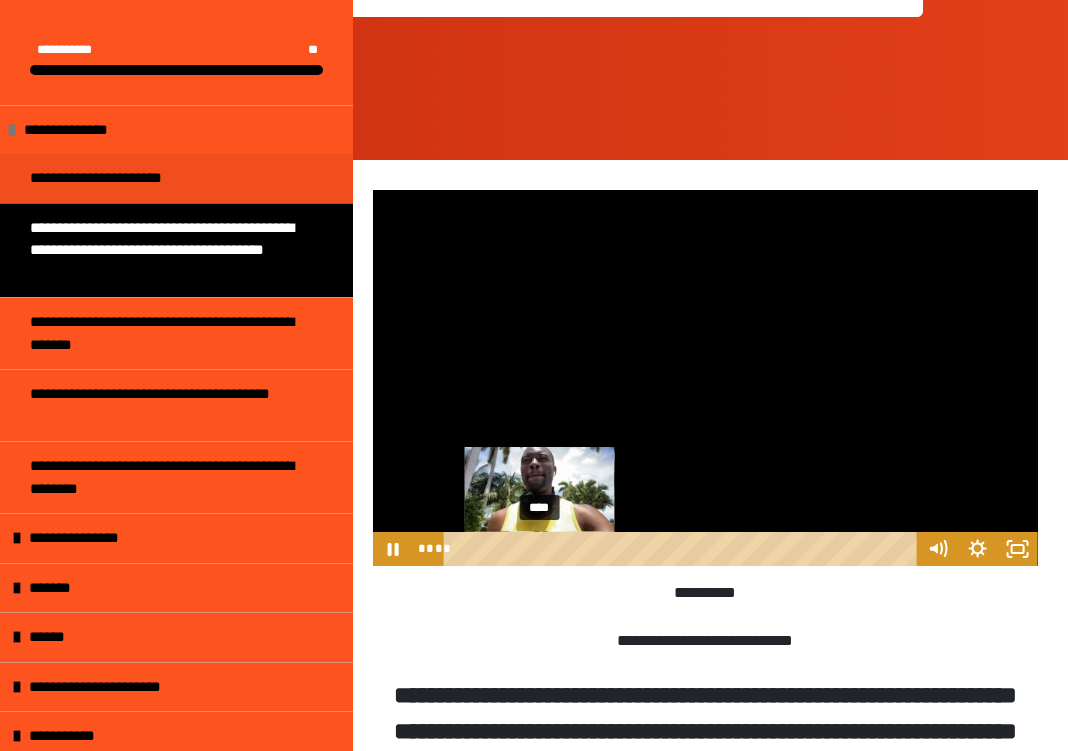 click on "****" at bounding box center (683, 549) 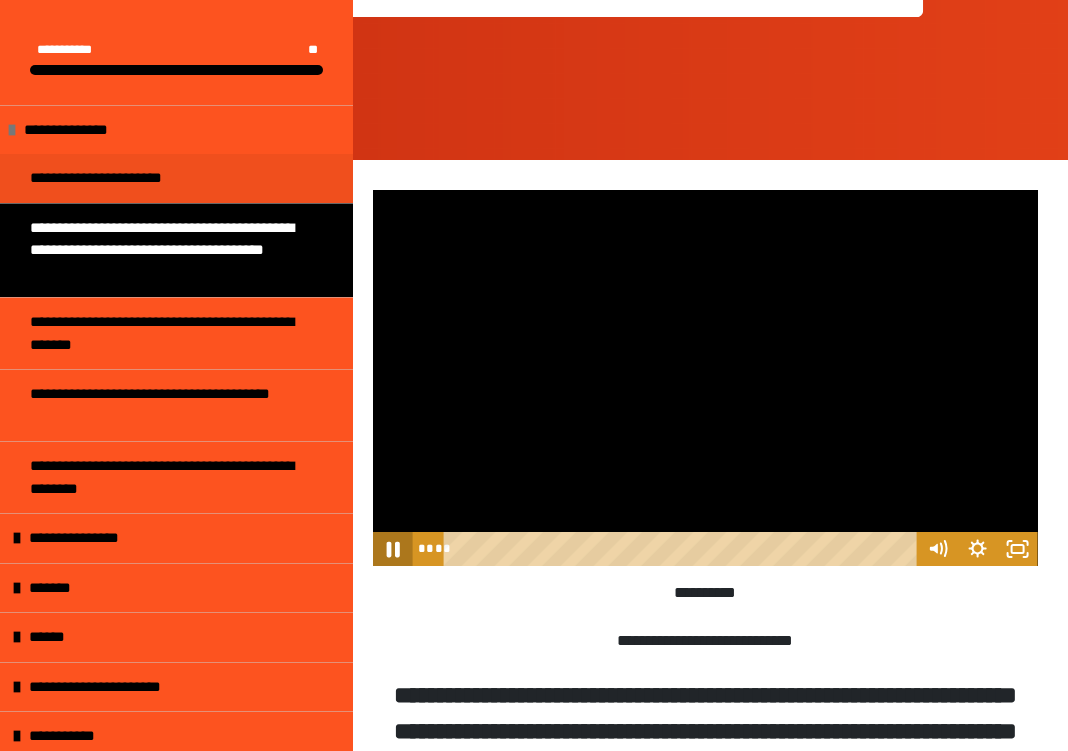 click 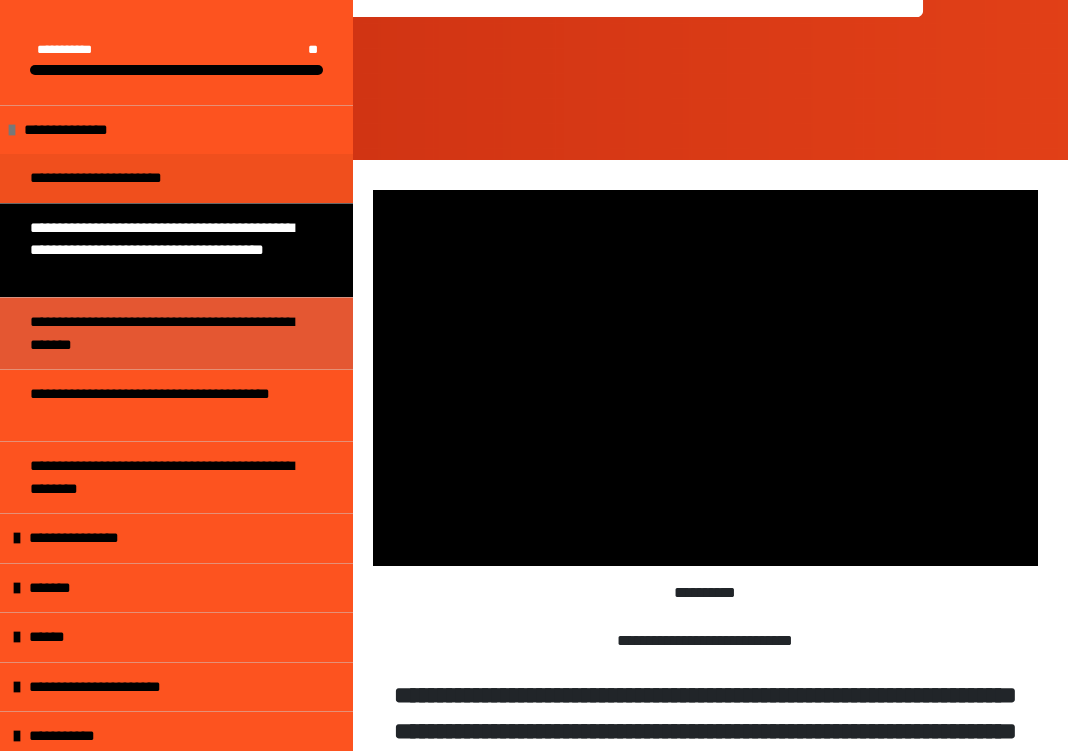click on "**********" at bounding box center (168, 333) 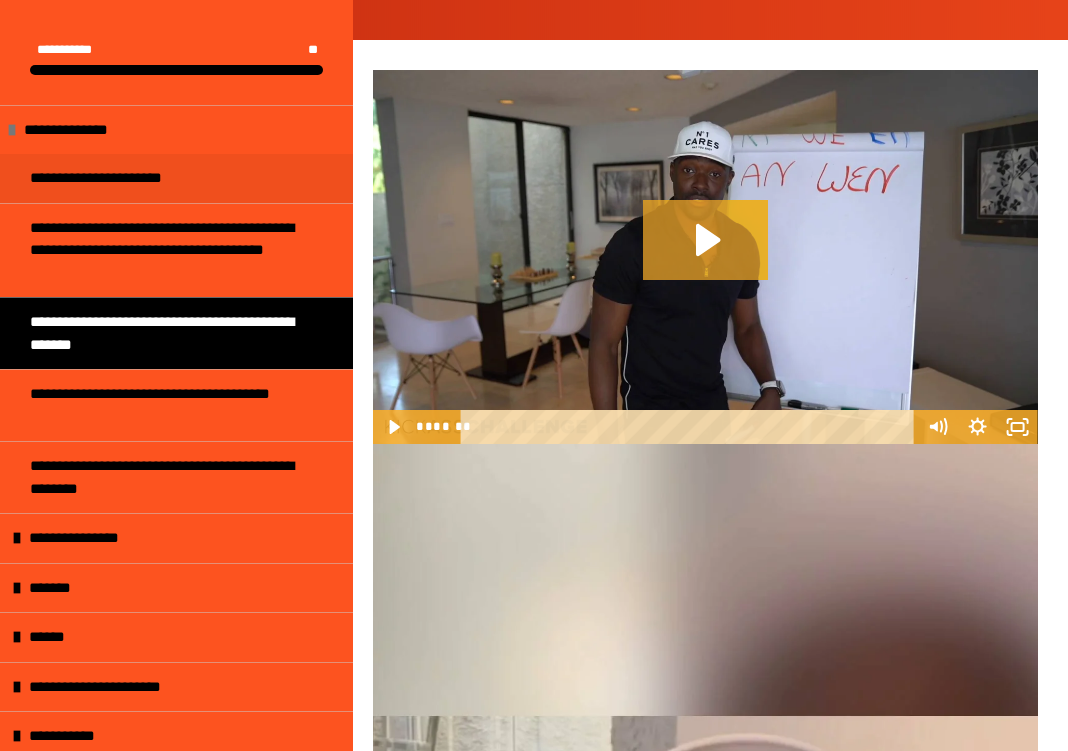 click 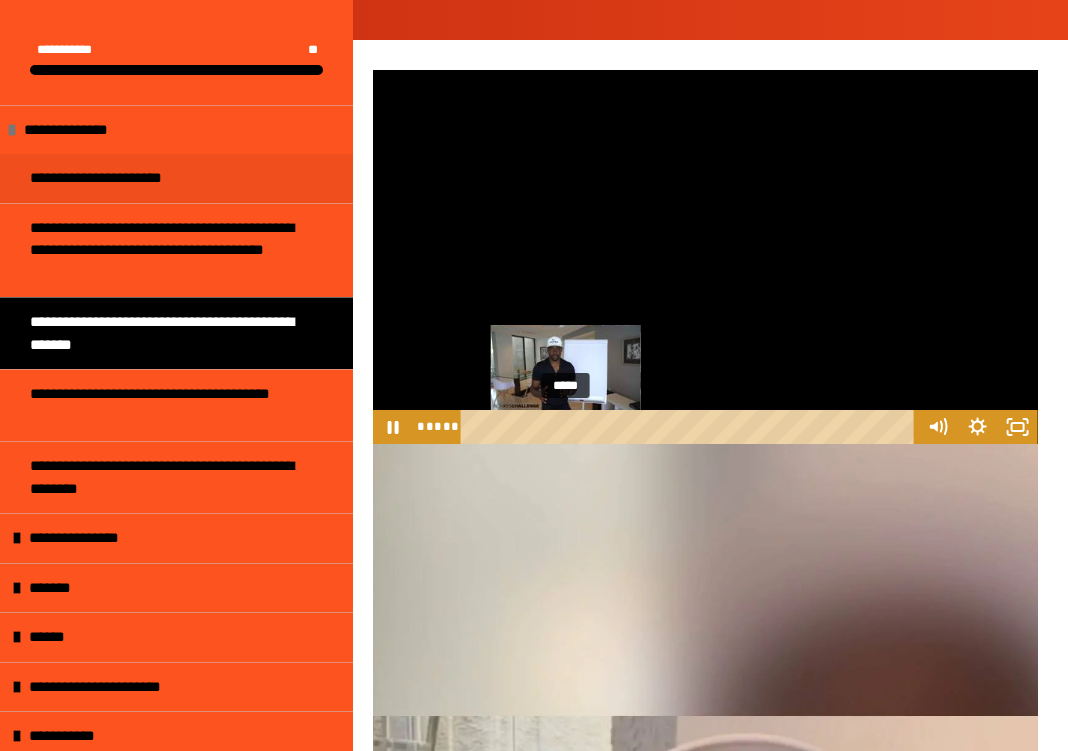 click on "*****" at bounding box center (690, 427) 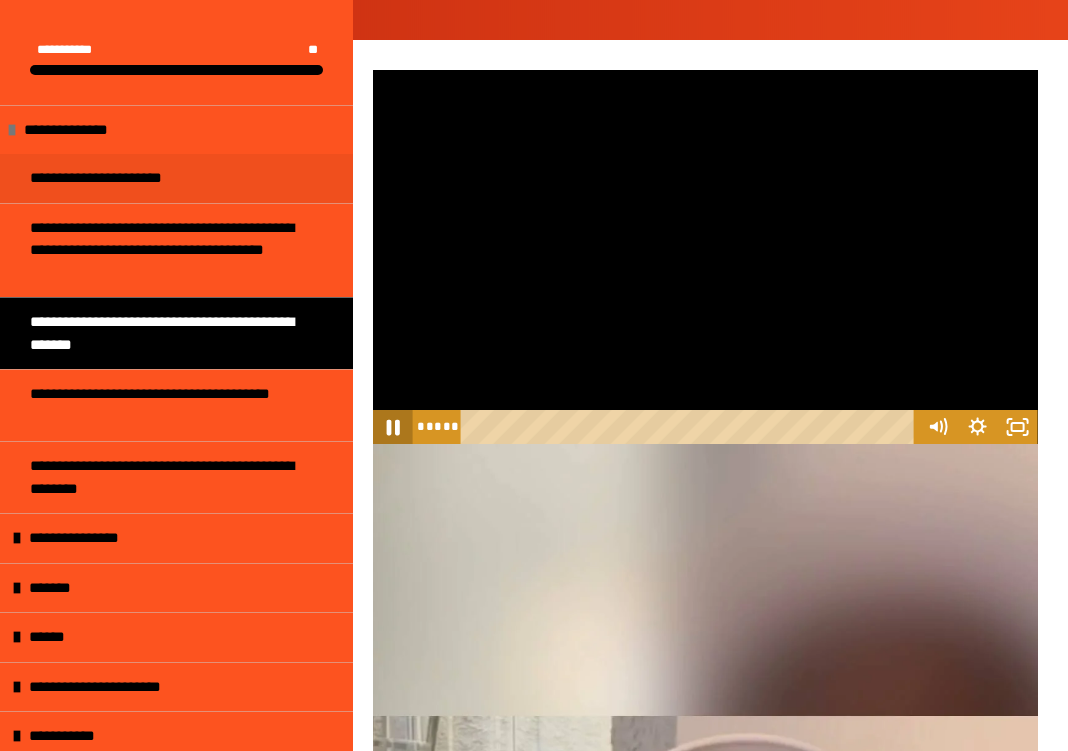 click 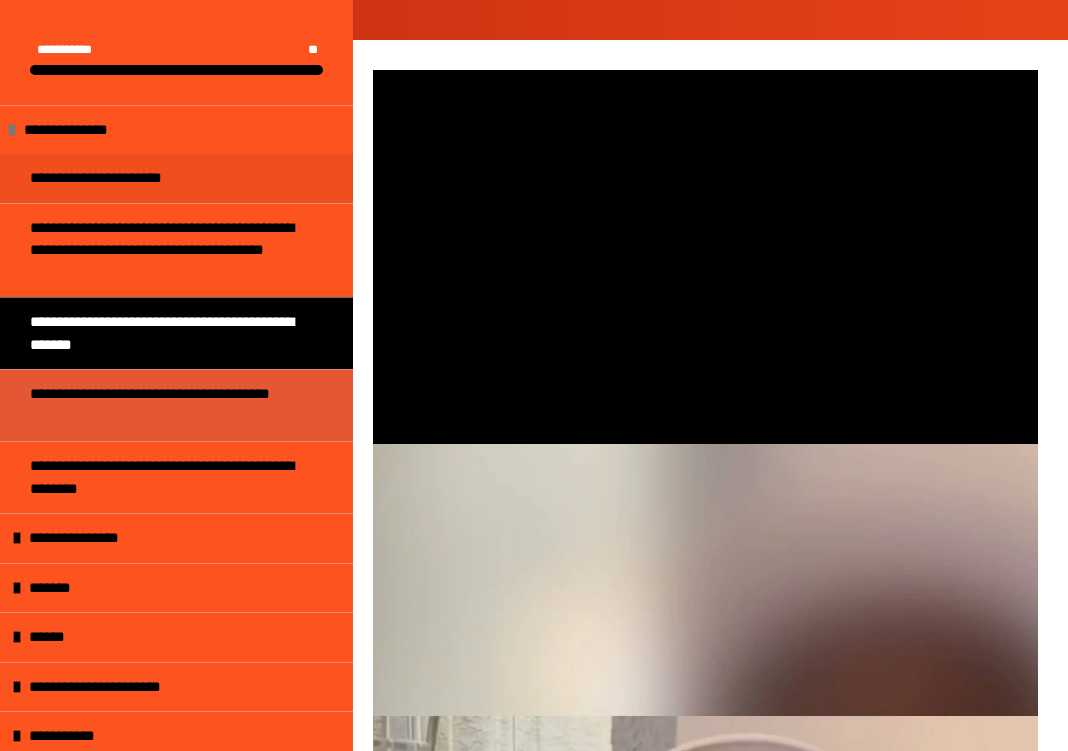 click on "**********" at bounding box center [168, 405] 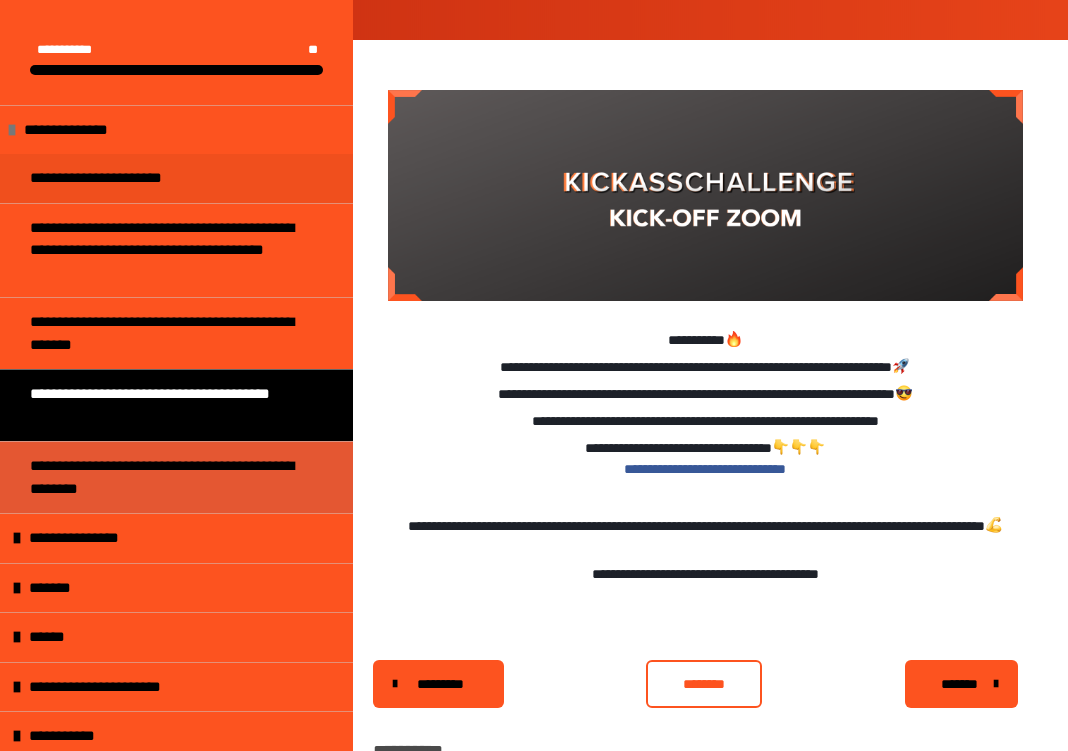 click on "**********" at bounding box center (168, 477) 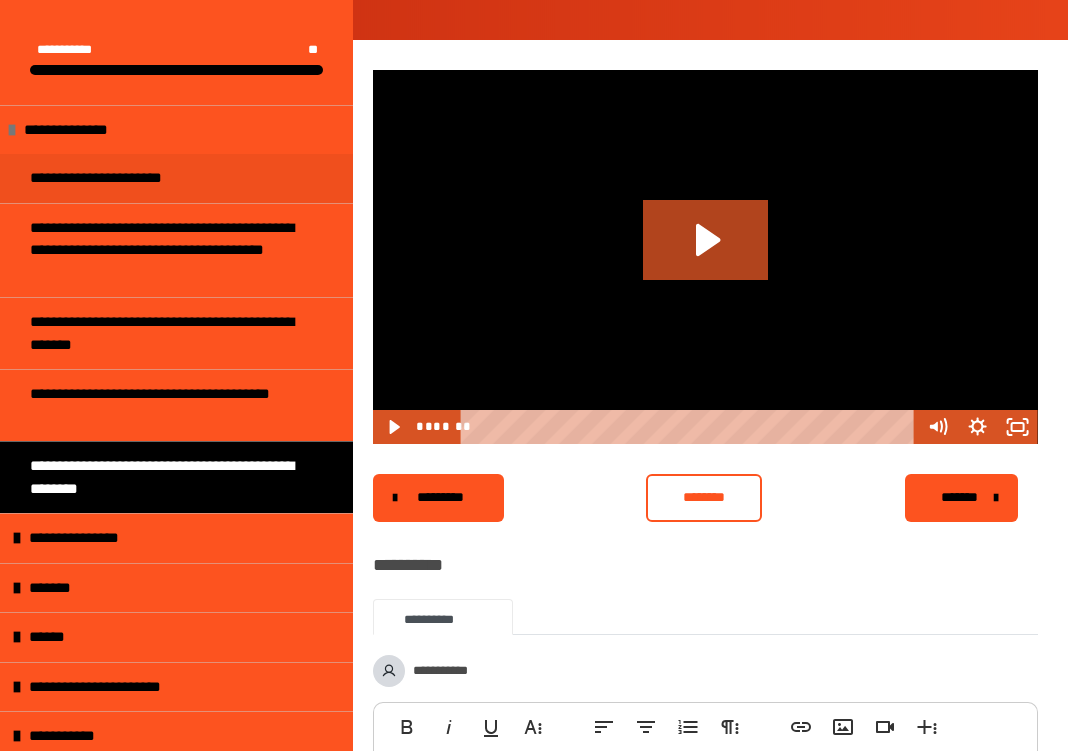 click at bounding box center (705, 257) 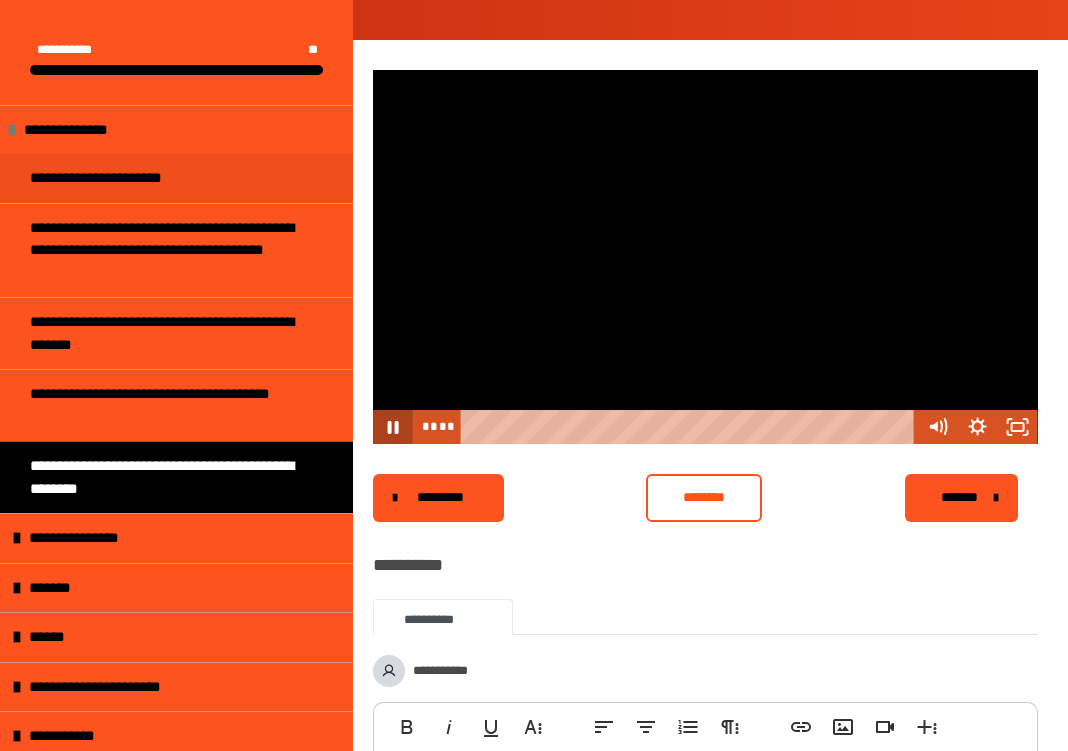 click 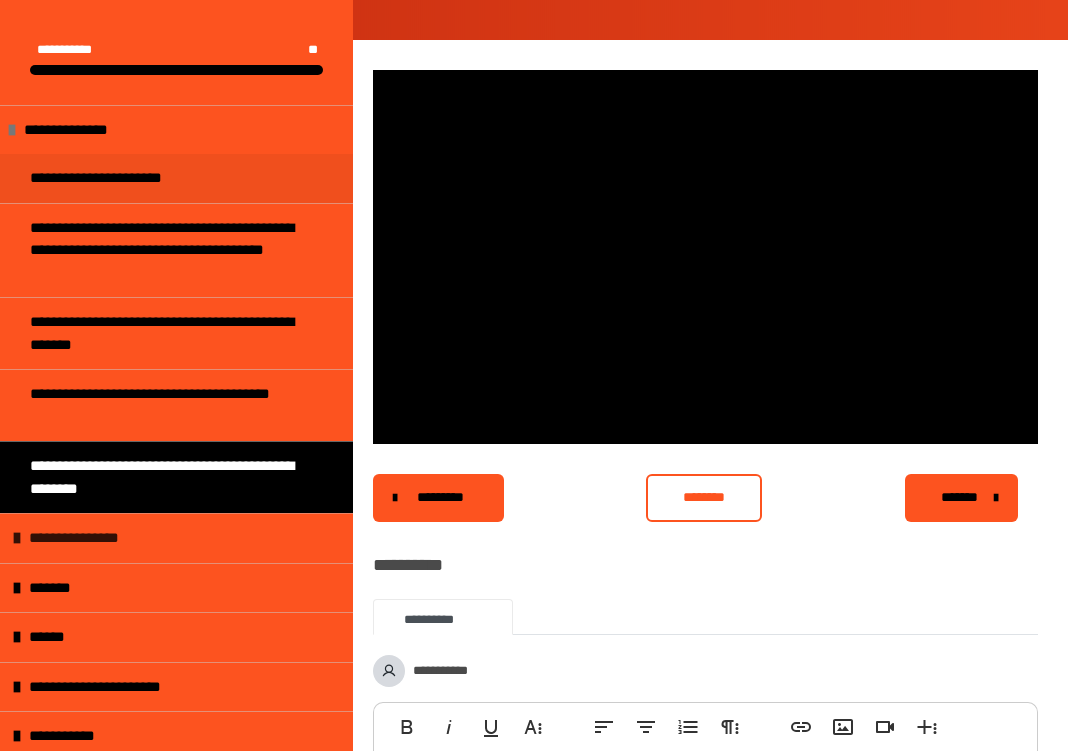 click on "**********" at bounding box center [107, 538] 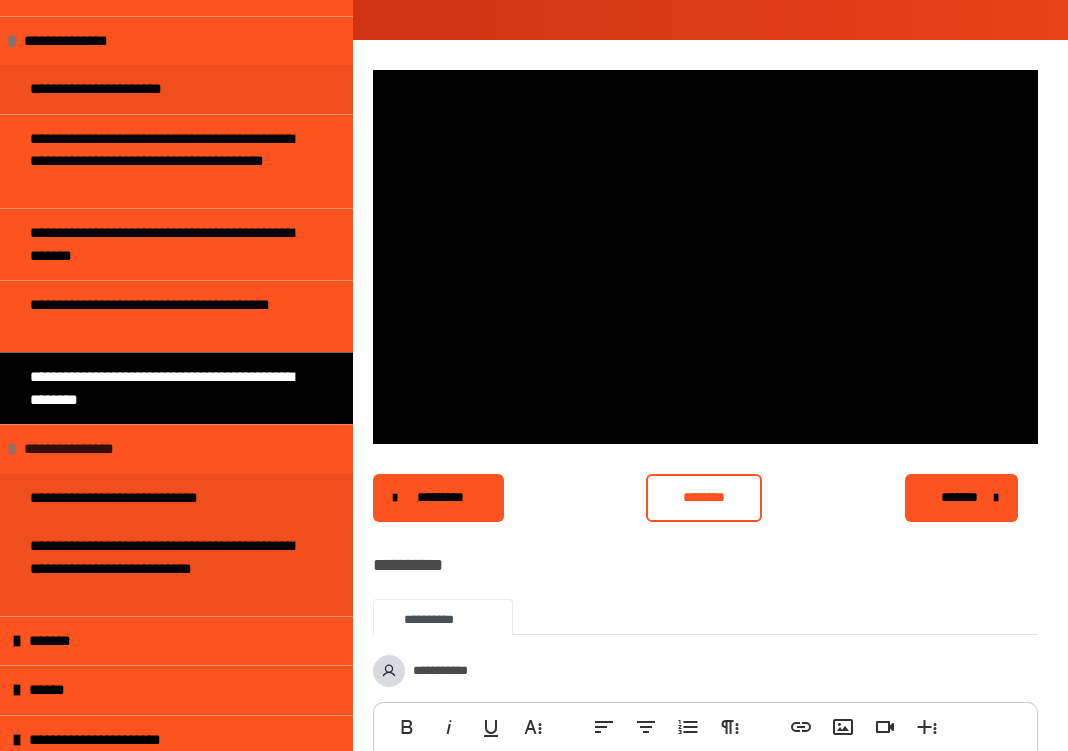 scroll, scrollTop: 101, scrollLeft: 0, axis: vertical 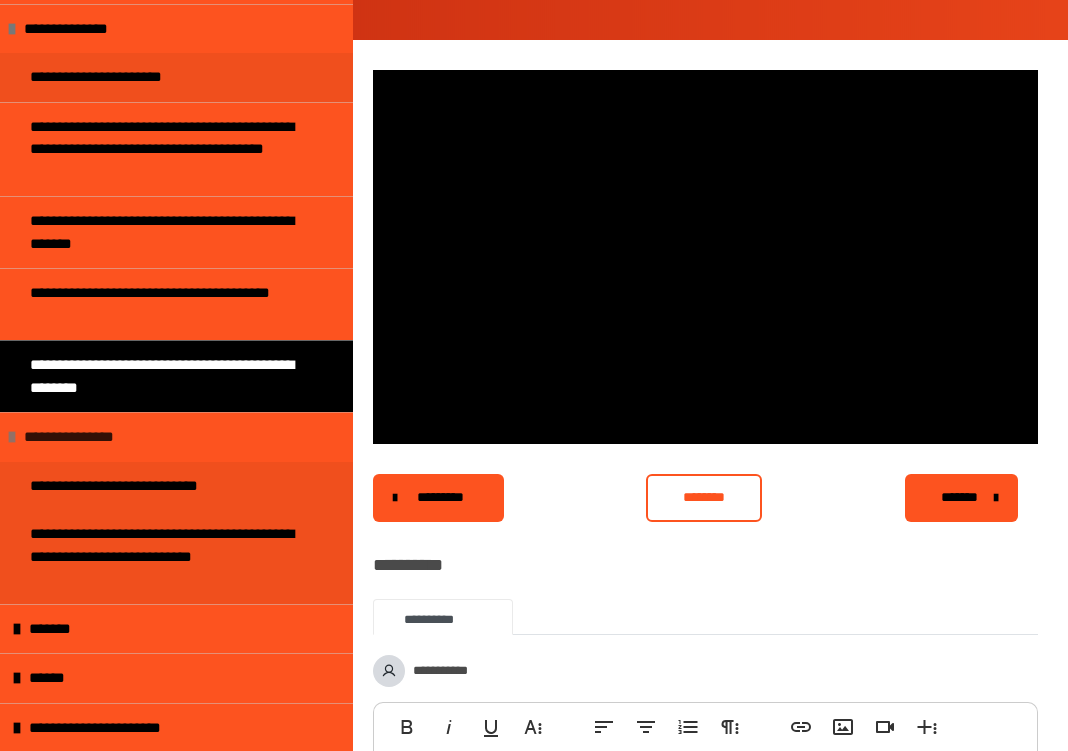 click on "**********" at bounding box center [168, 557] 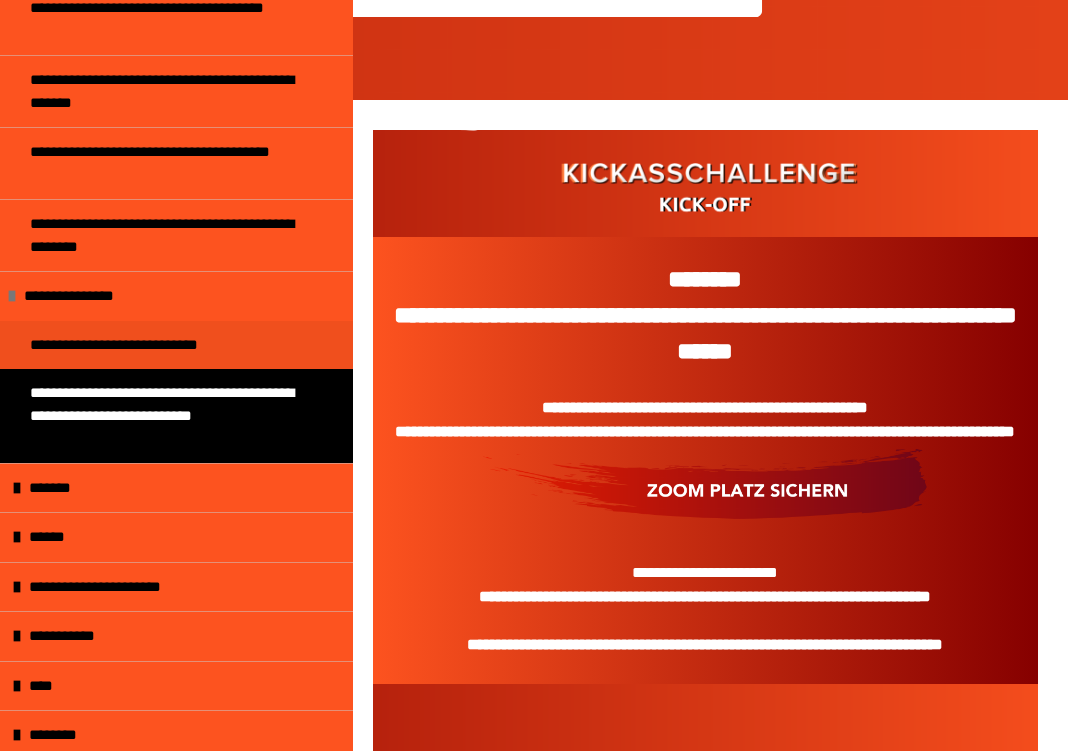 scroll, scrollTop: 247, scrollLeft: 0, axis: vertical 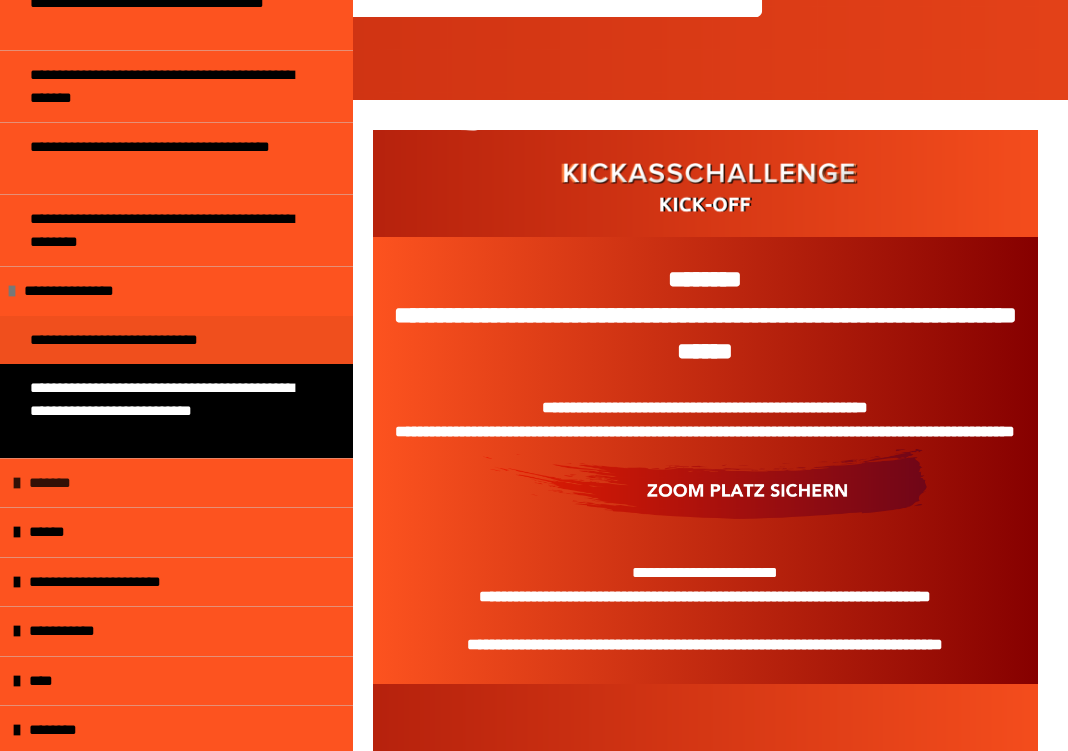 click on "*******" at bounding box center [176, 483] 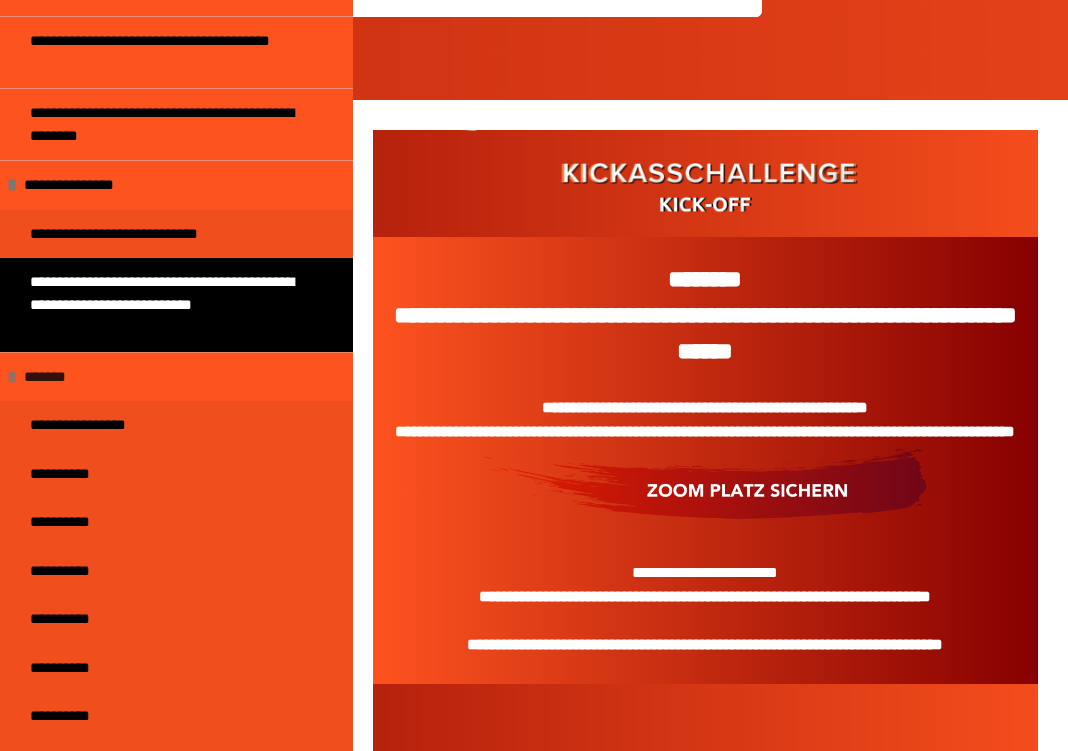 scroll, scrollTop: 377, scrollLeft: 0, axis: vertical 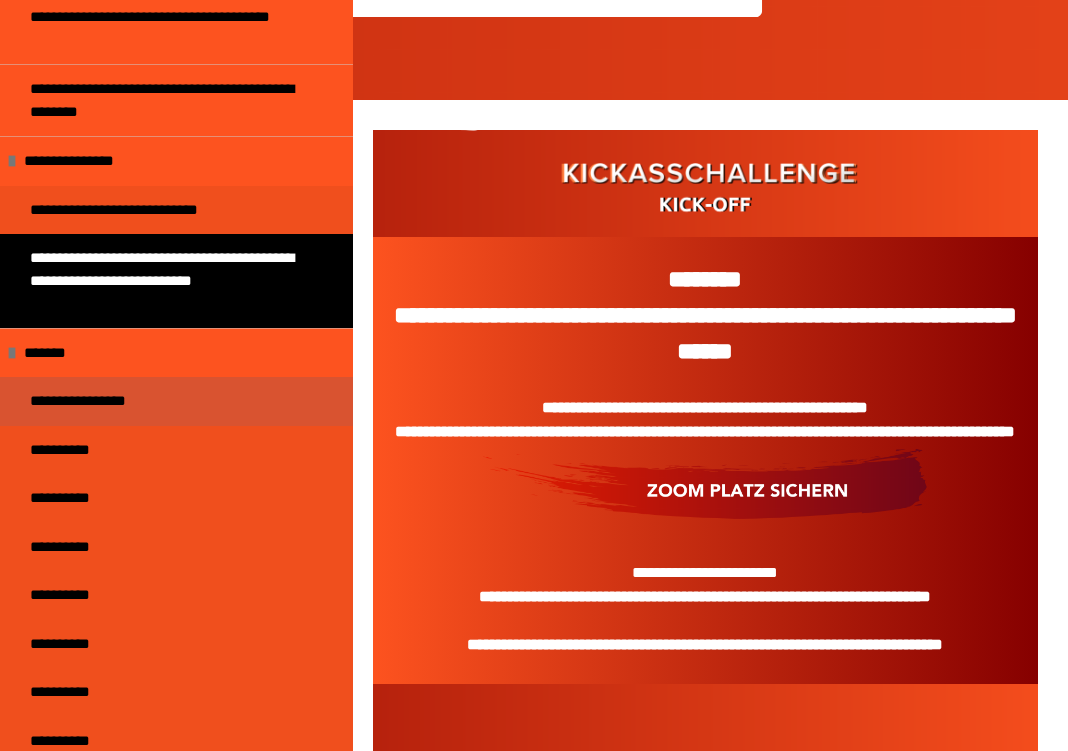 click on "**********" at bounding box center [107, 401] 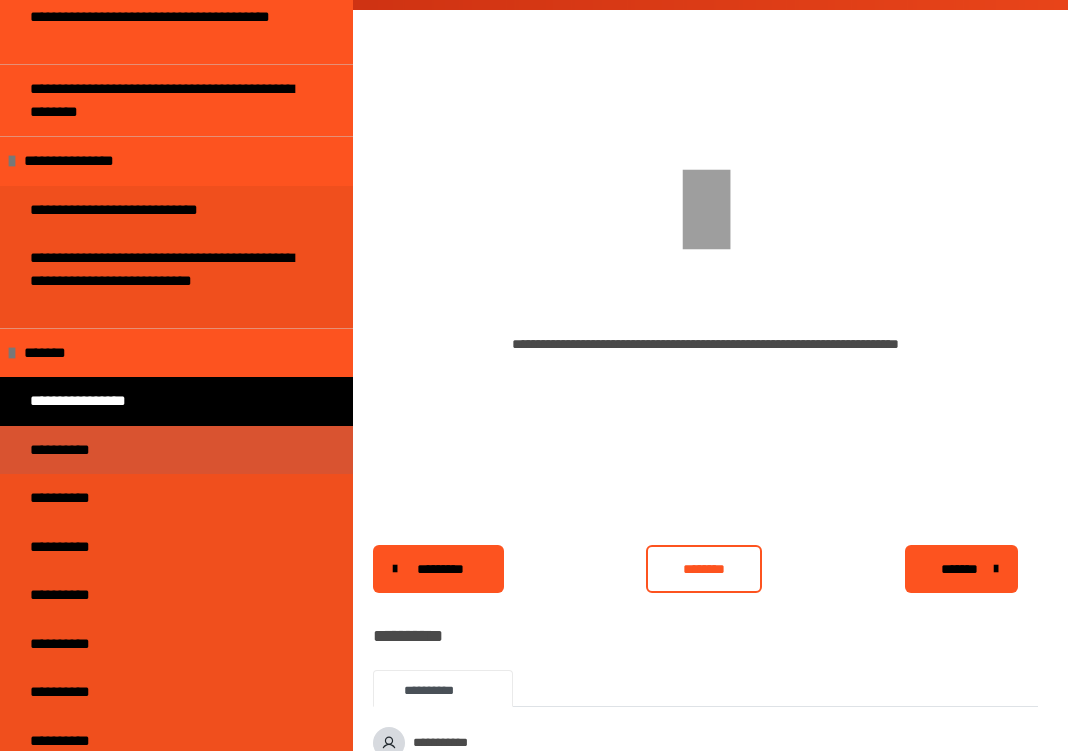 click on "**********" at bounding box center (74, 450) 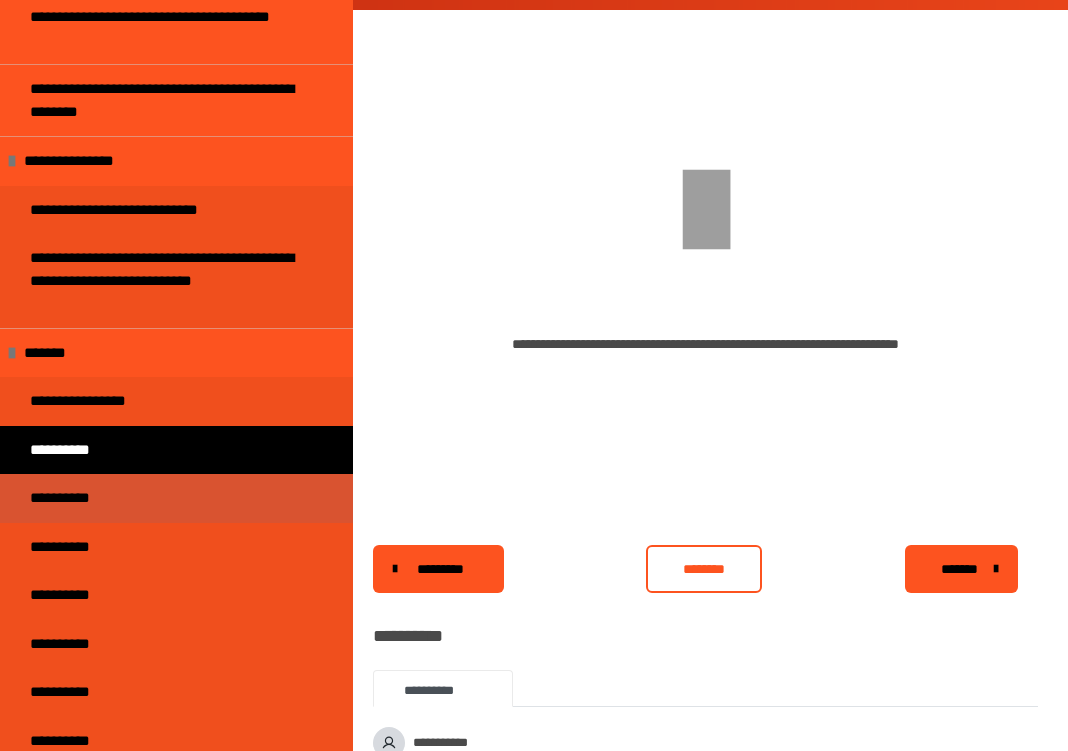click on "**********" at bounding box center [74, 498] 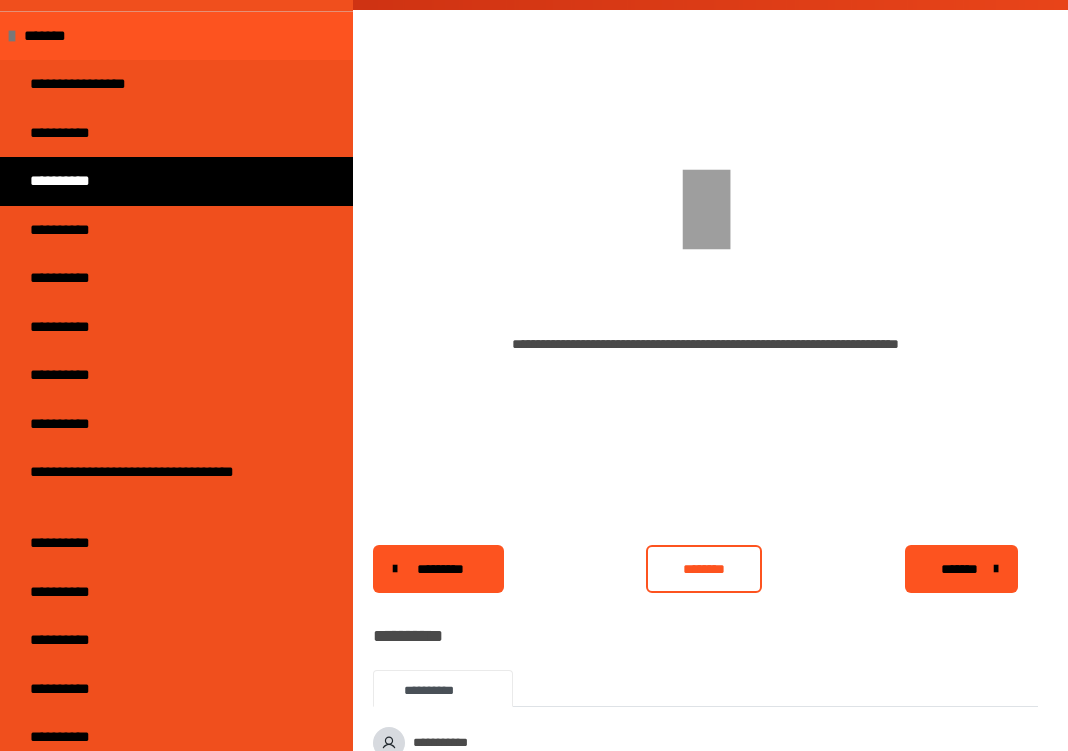 scroll, scrollTop: 697, scrollLeft: 0, axis: vertical 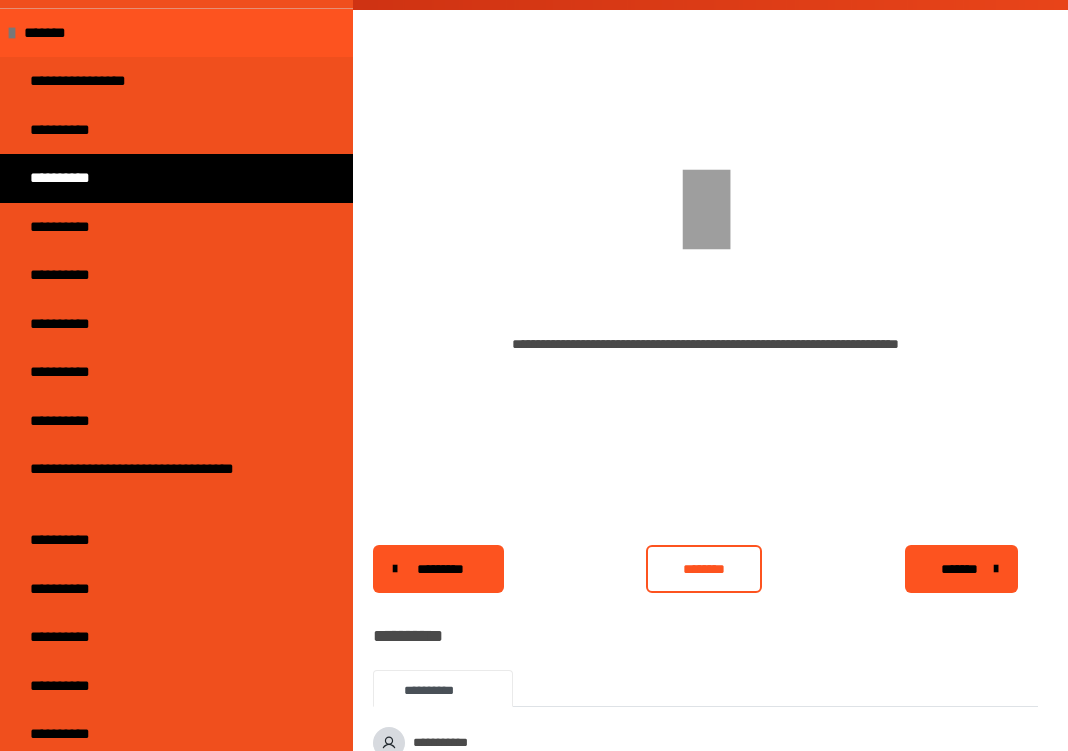 click on "**********" at bounding box center (168, 480) 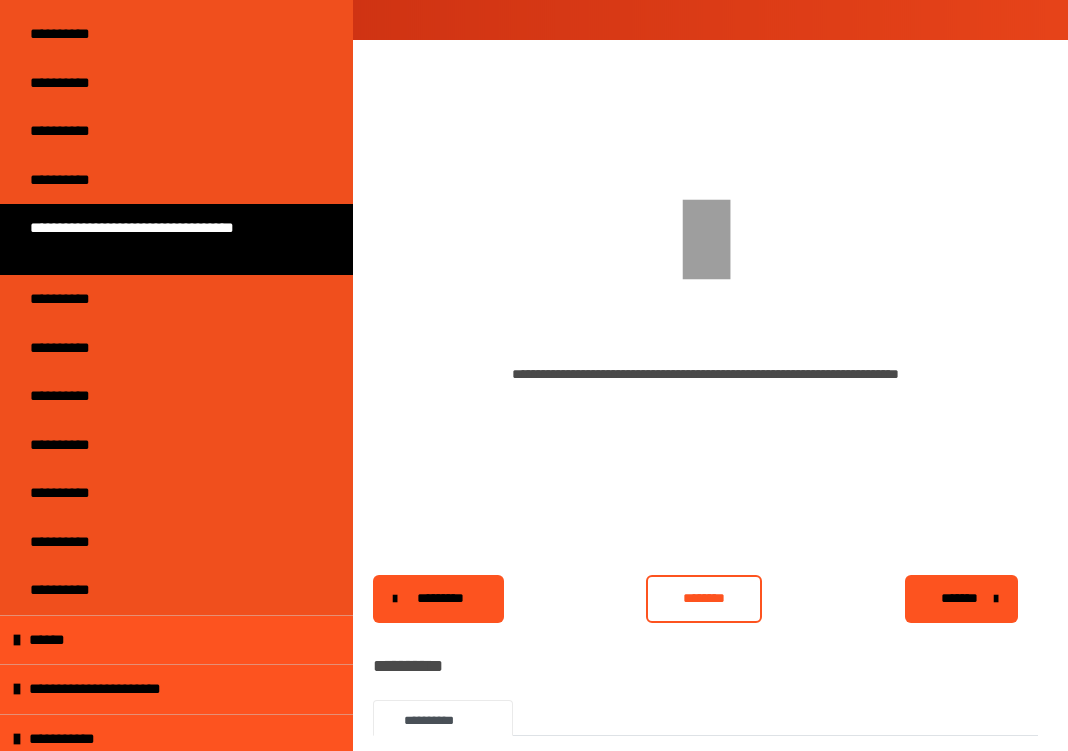 scroll, scrollTop: 1143, scrollLeft: 0, axis: vertical 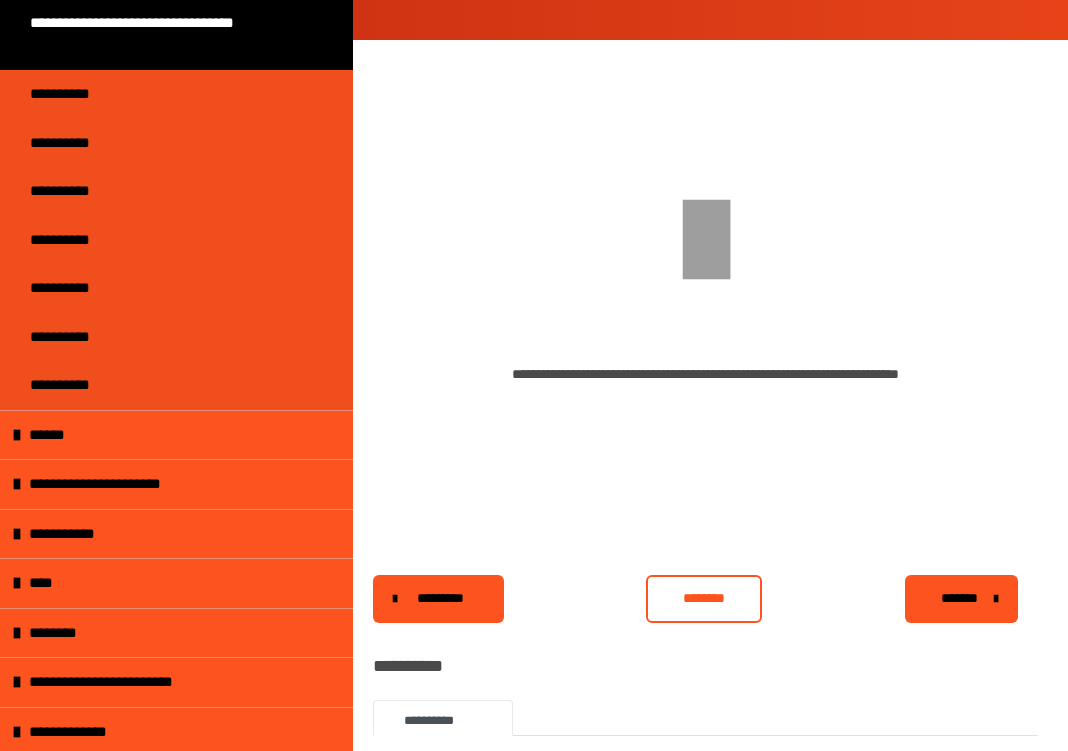 click on "**********" at bounding box center [134, 484] 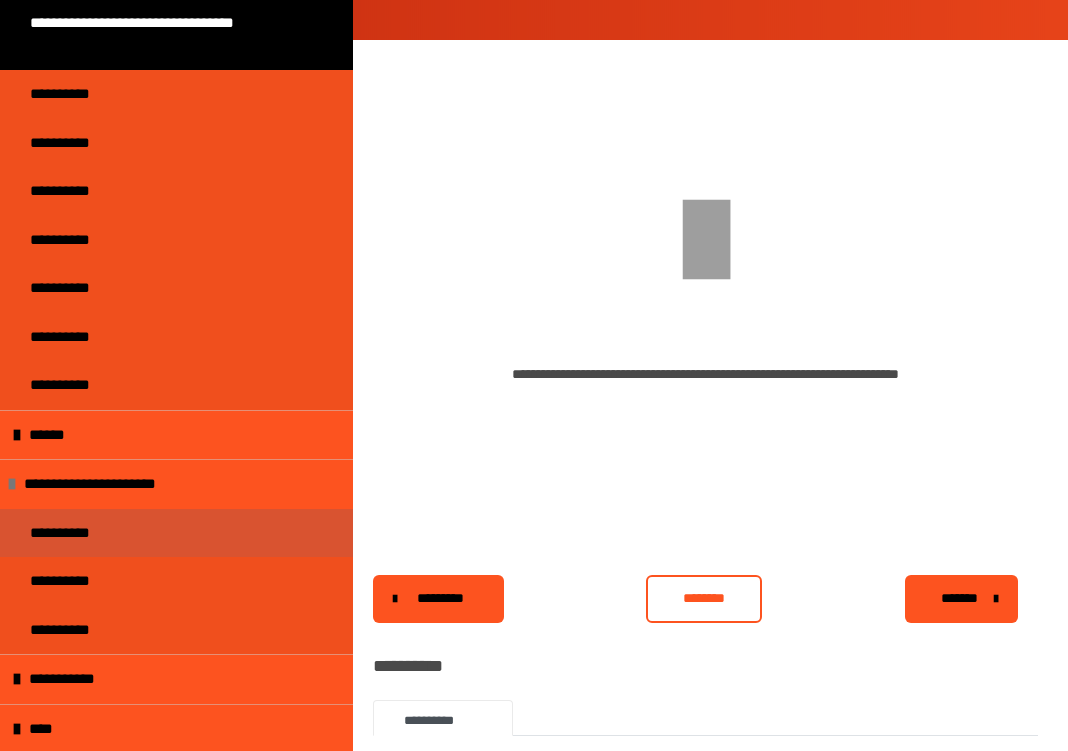 click on "**********" at bounding box center [72, 533] 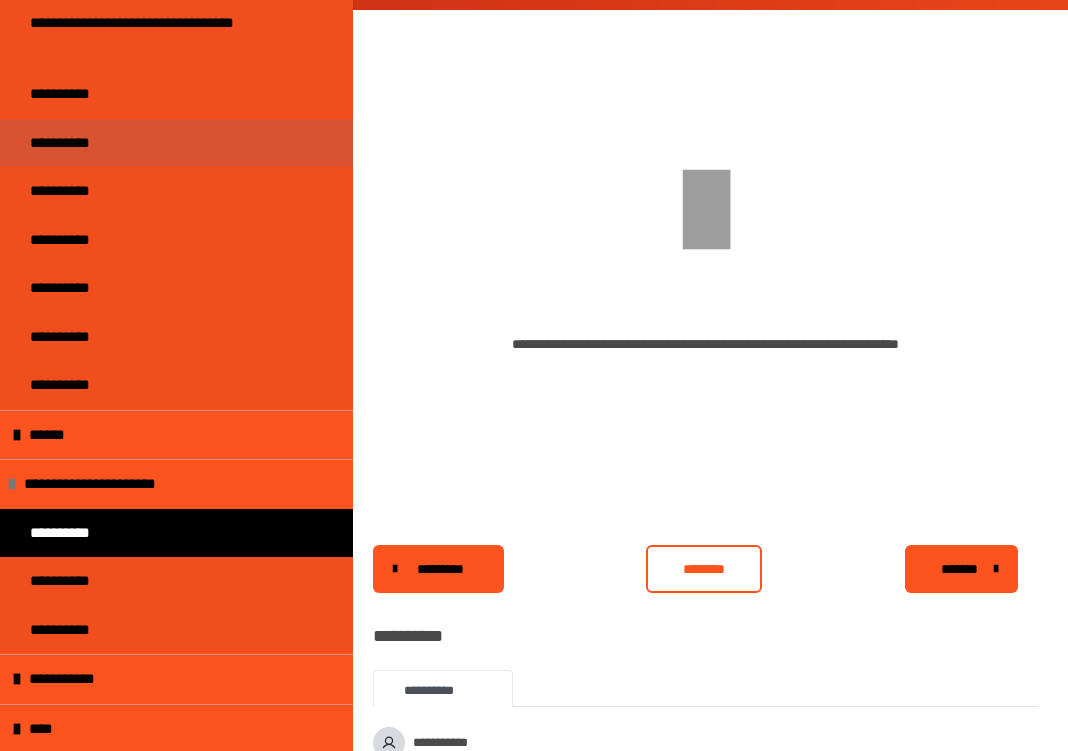 scroll, scrollTop: 0, scrollLeft: 0, axis: both 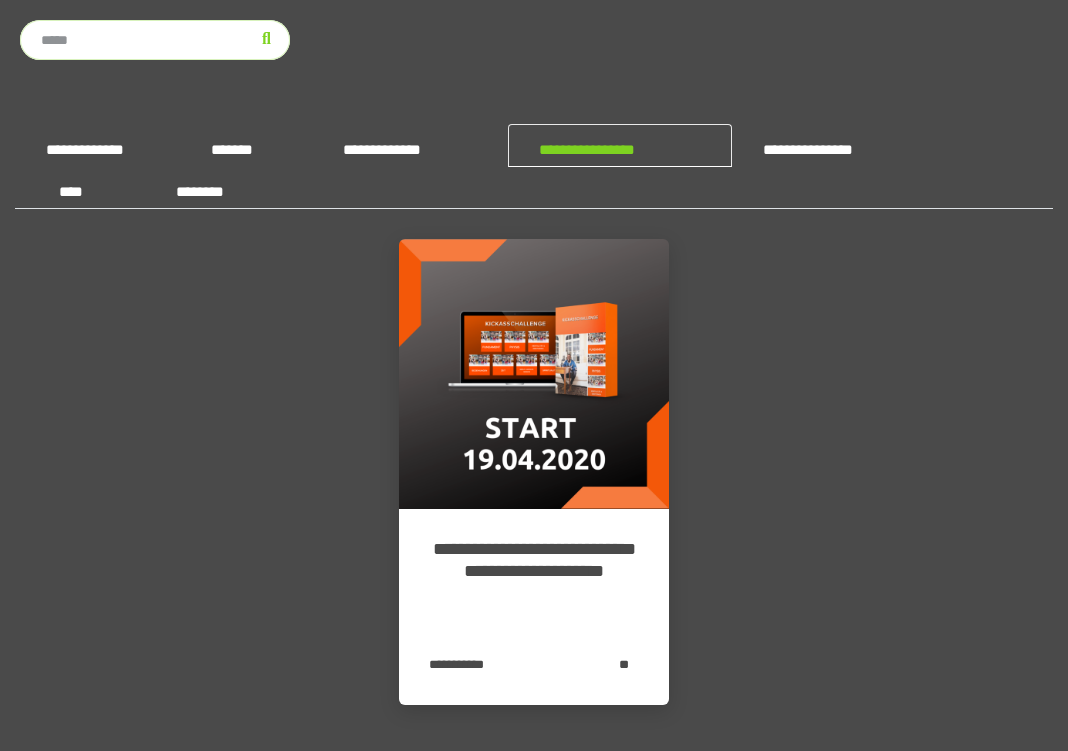 click on "**********" at bounding box center [534, 166] 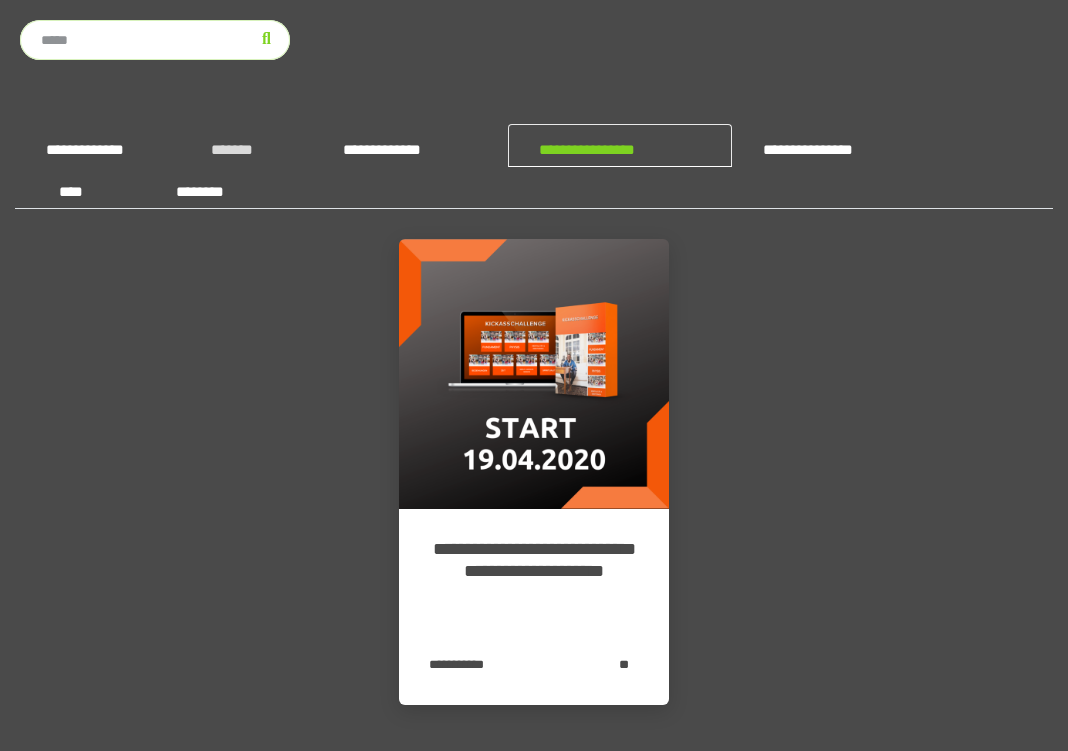 click on "*******" at bounding box center (246, 145) 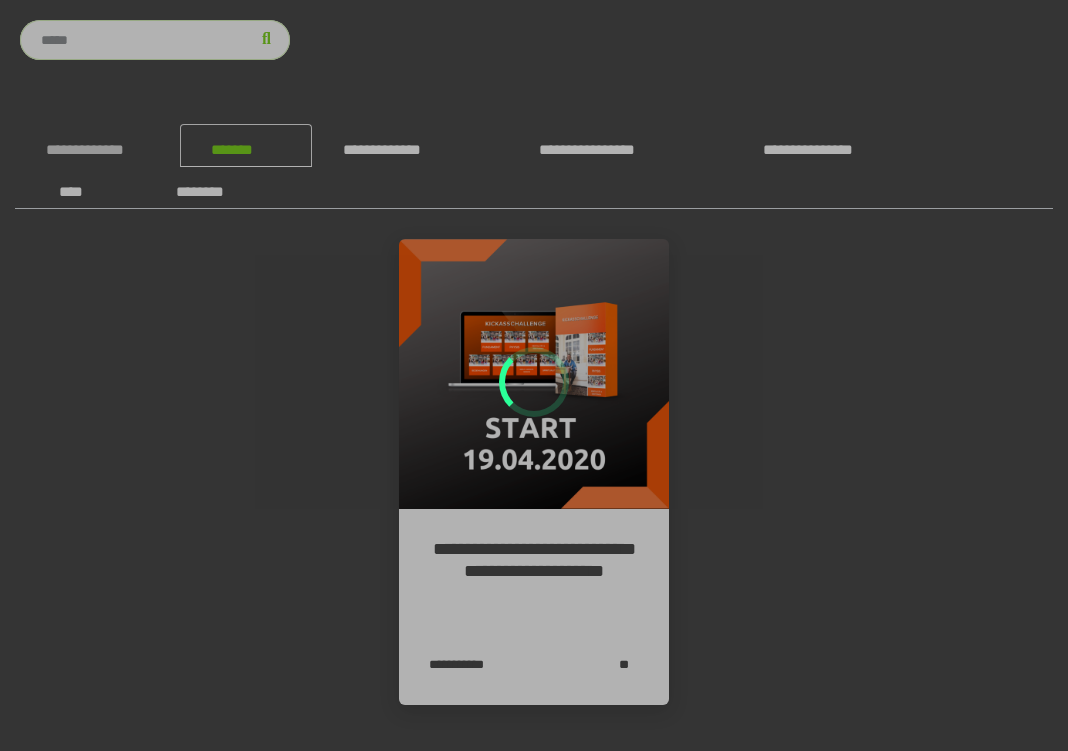 click on "**********" at bounding box center (97, 145) 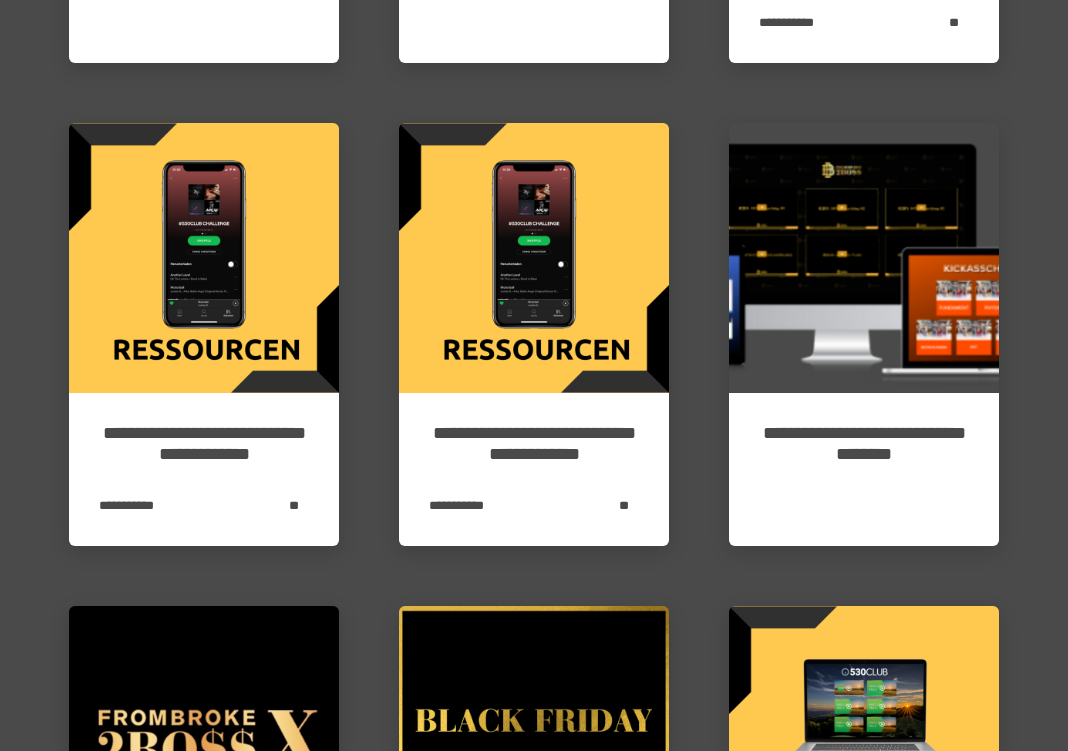 scroll, scrollTop: 2814, scrollLeft: 0, axis: vertical 